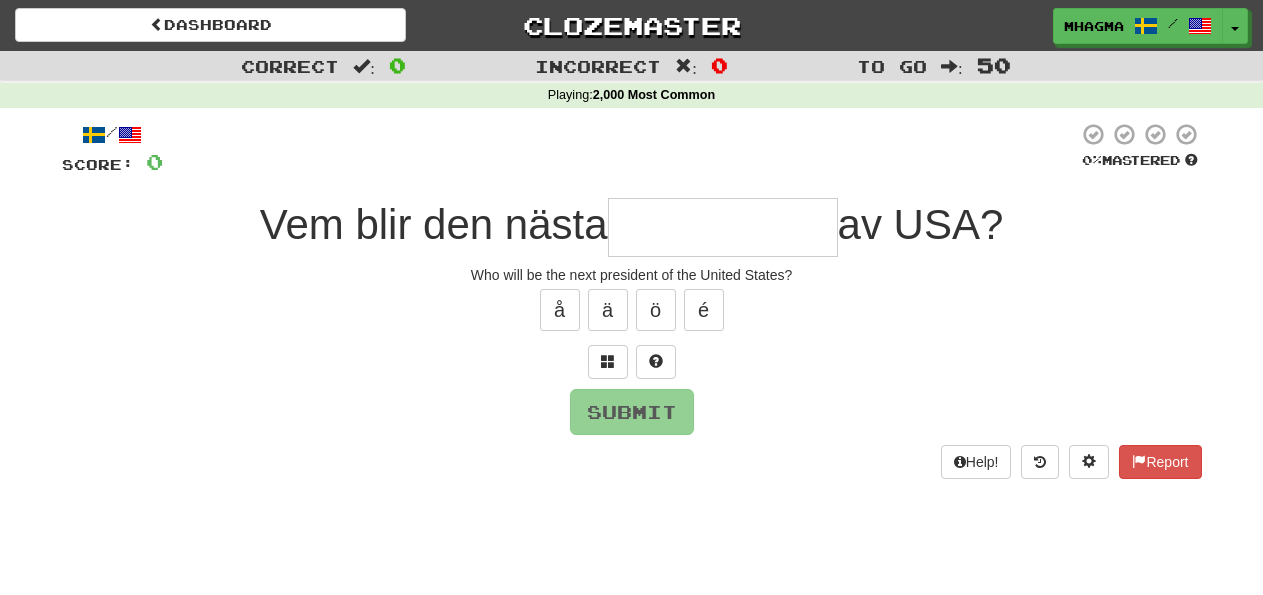 scroll, scrollTop: 0, scrollLeft: 0, axis: both 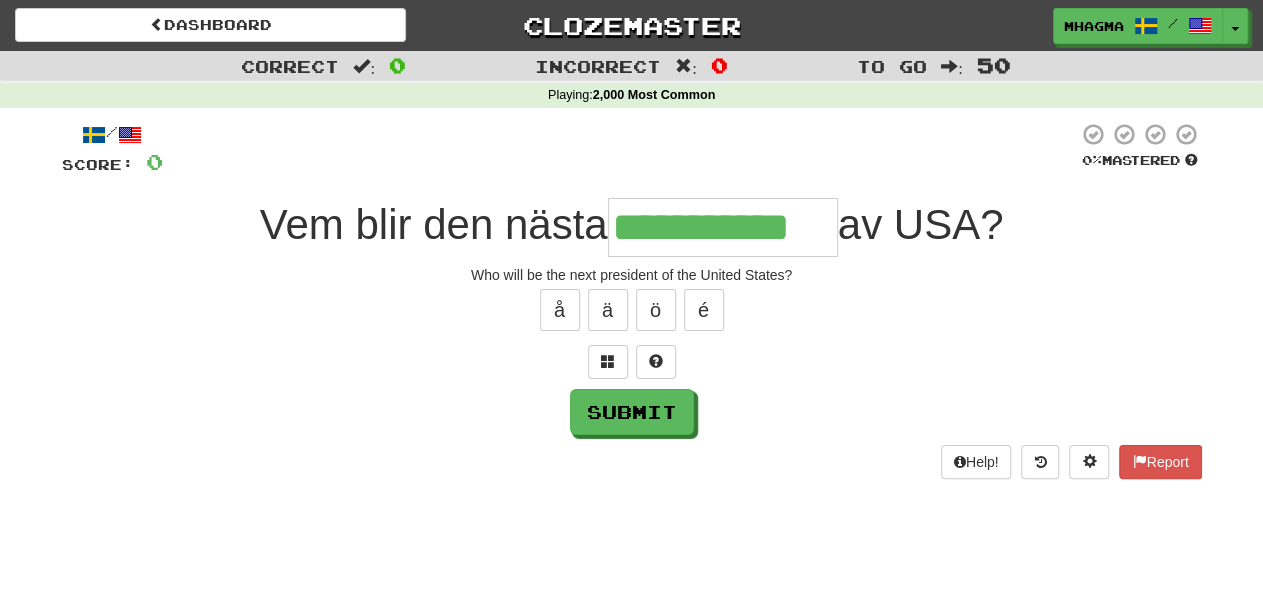type on "**********" 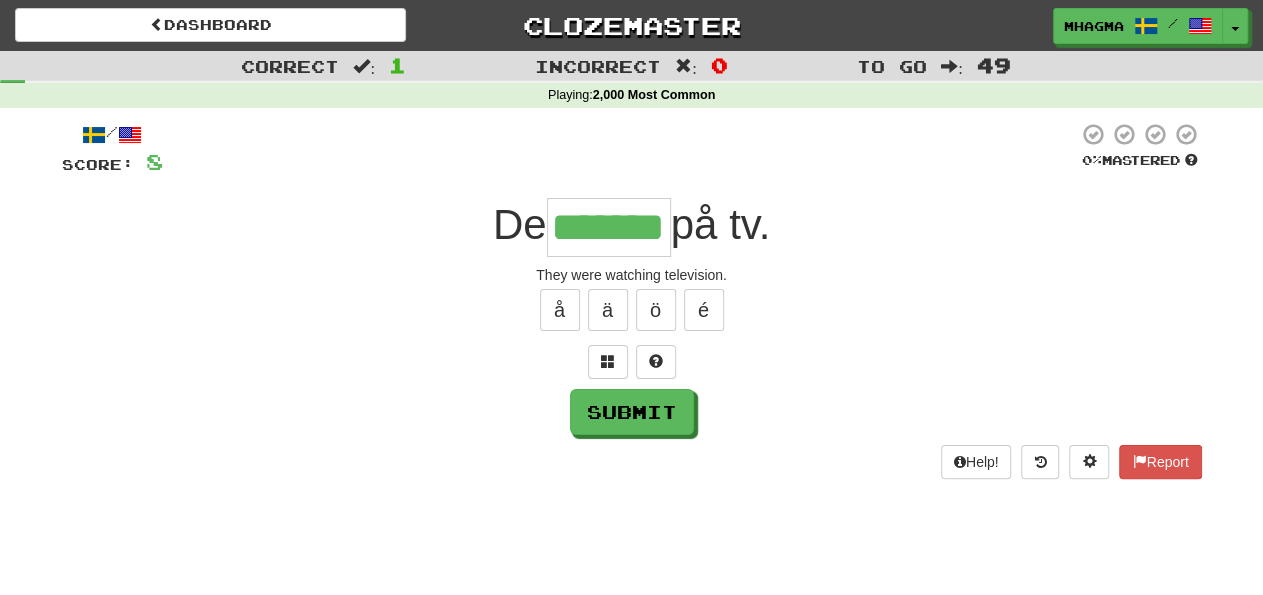 type on "*******" 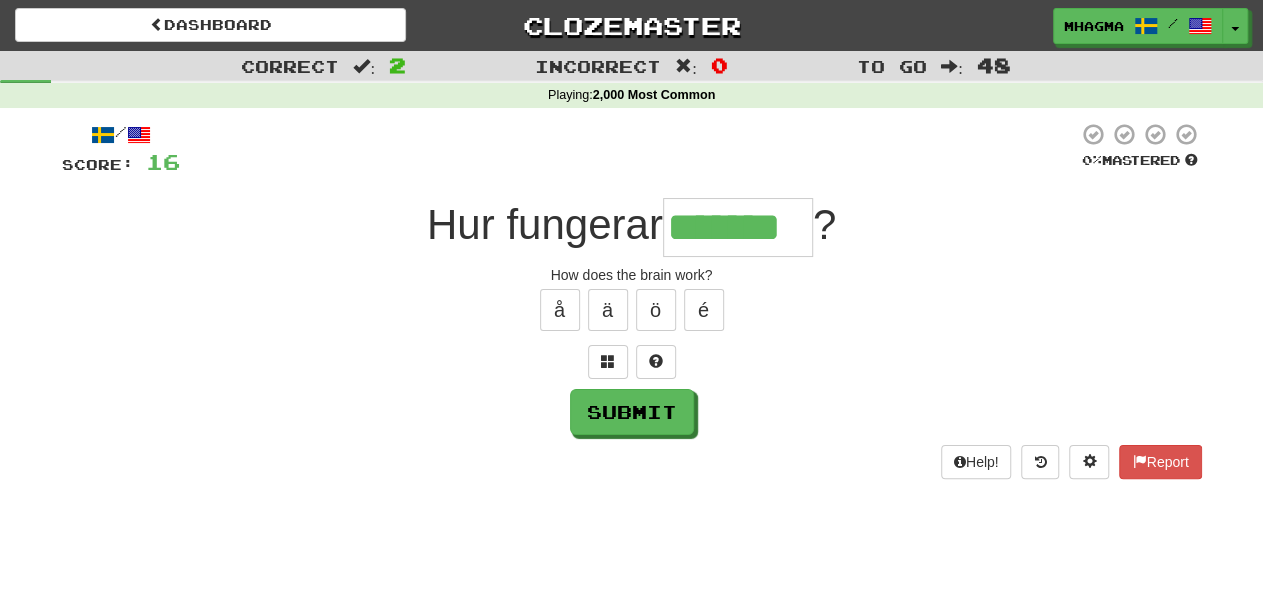 type on "*******" 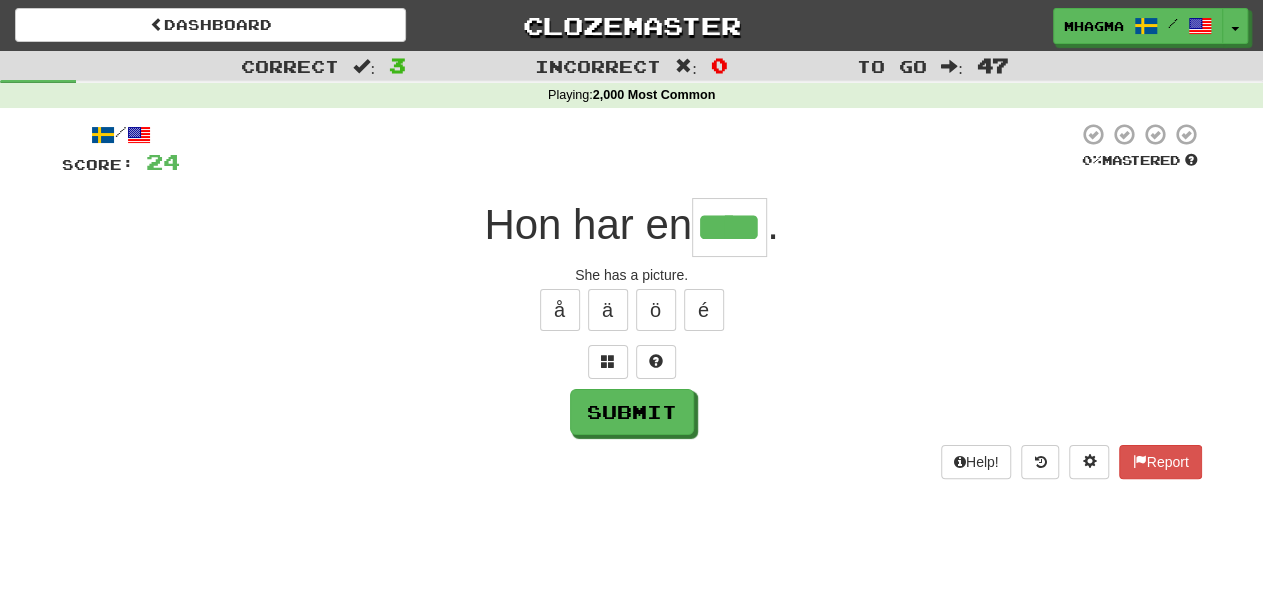 type on "****" 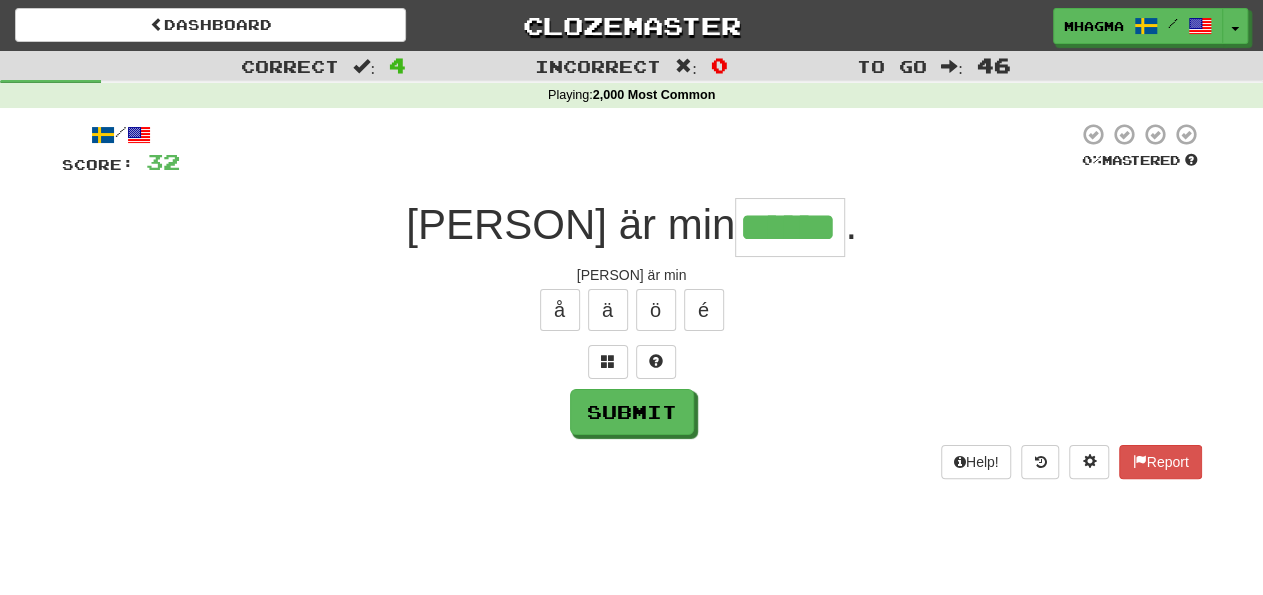 type on "******" 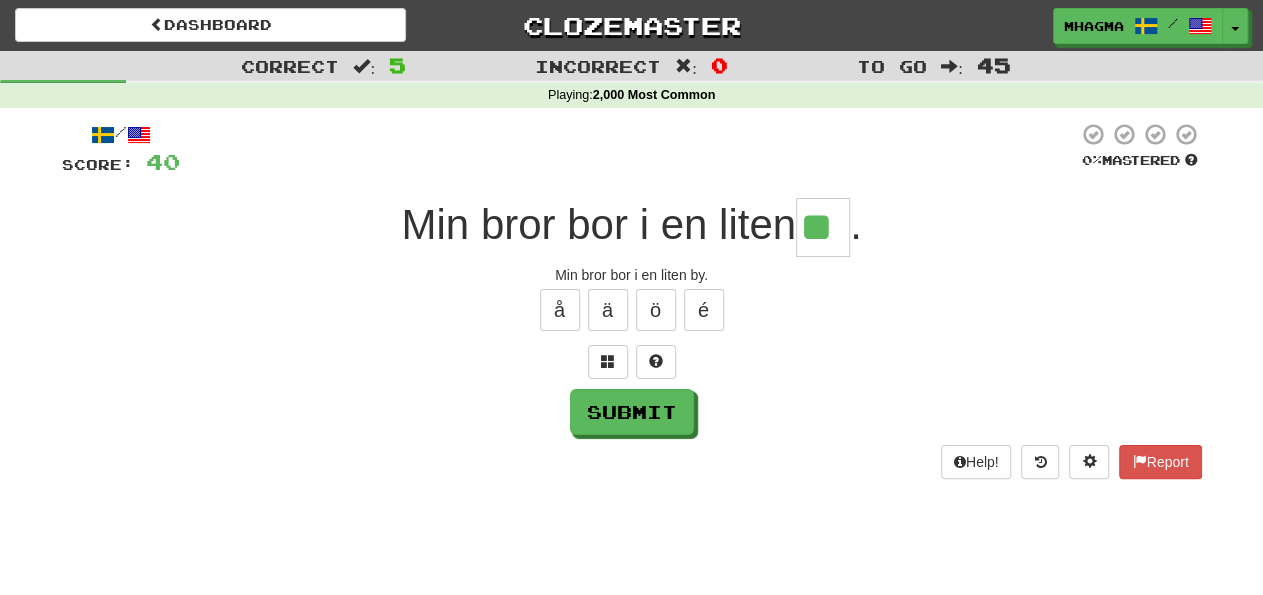 type on "**" 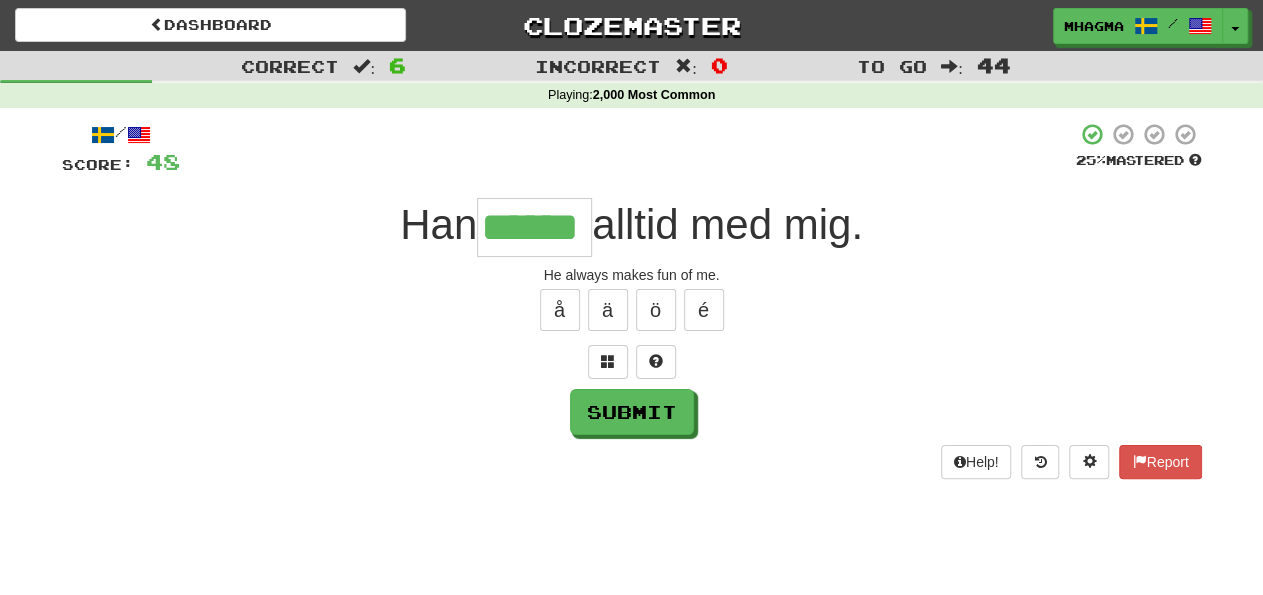 type on "******" 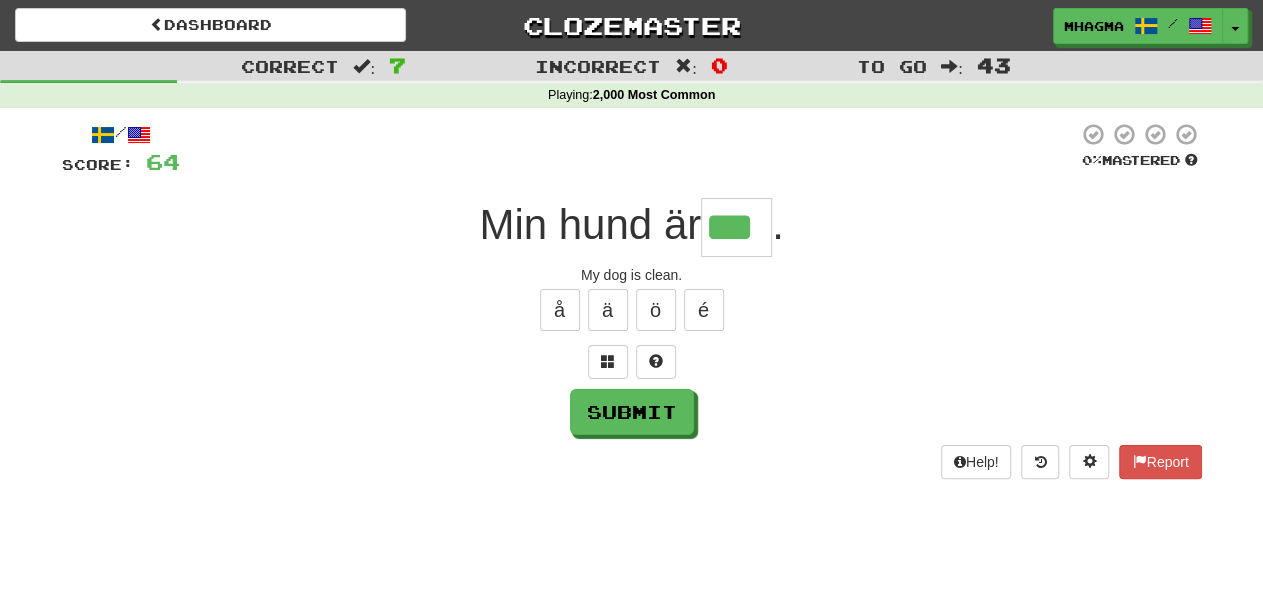 type on "***" 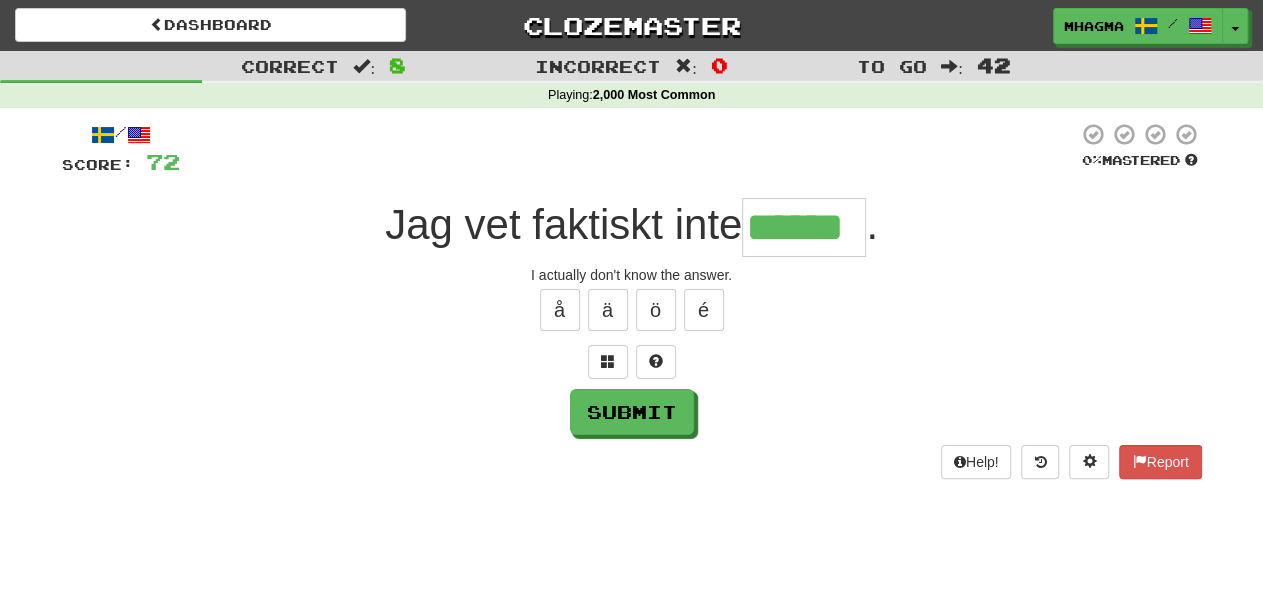 type on "******" 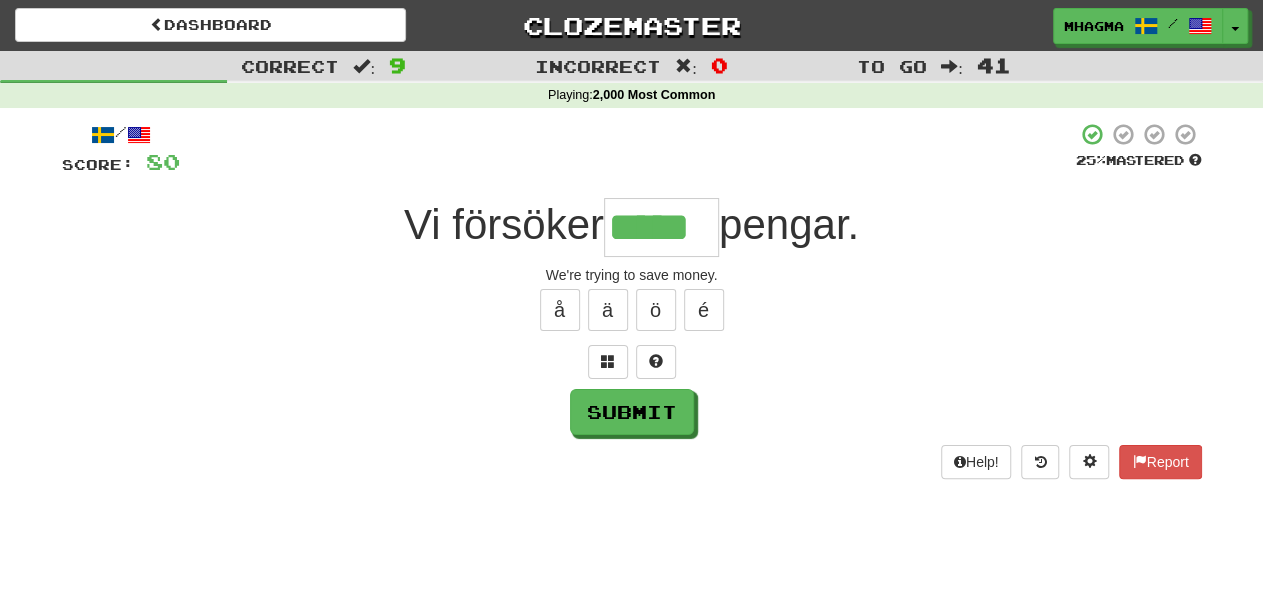 type on "*****" 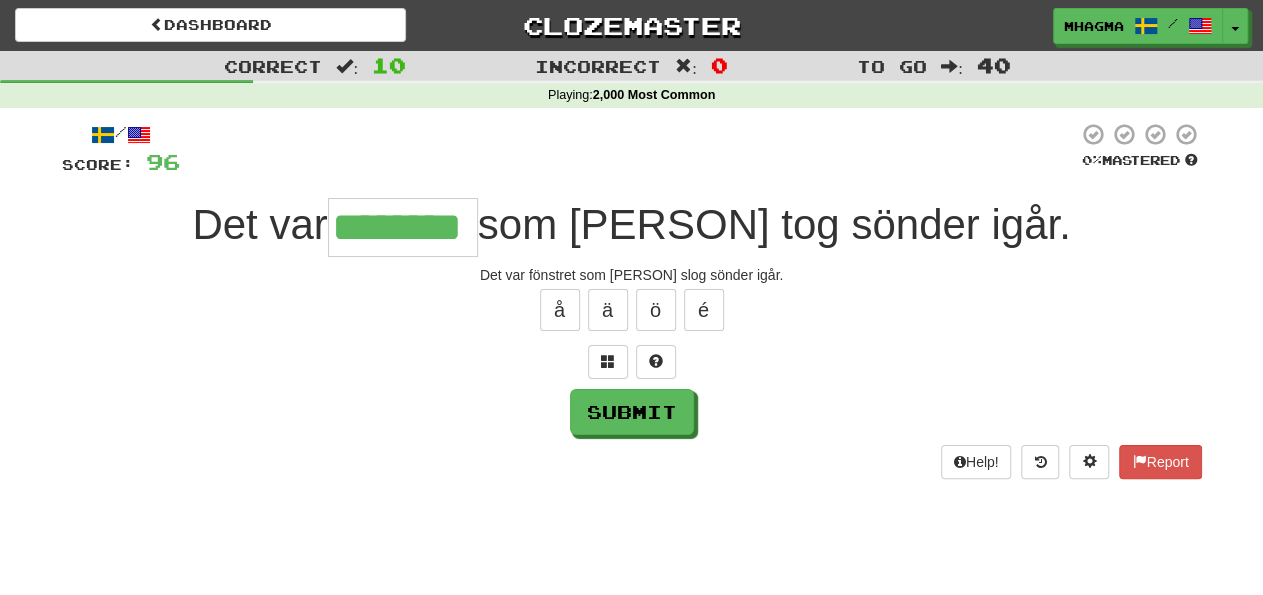 type on "********" 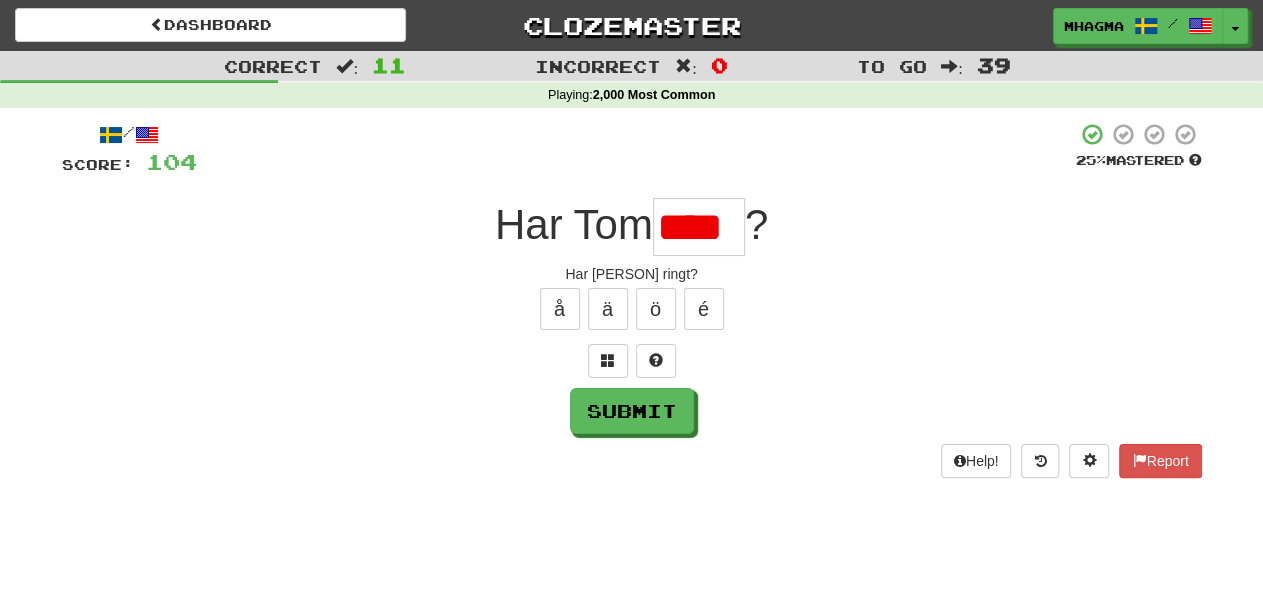 scroll, scrollTop: 0, scrollLeft: 0, axis: both 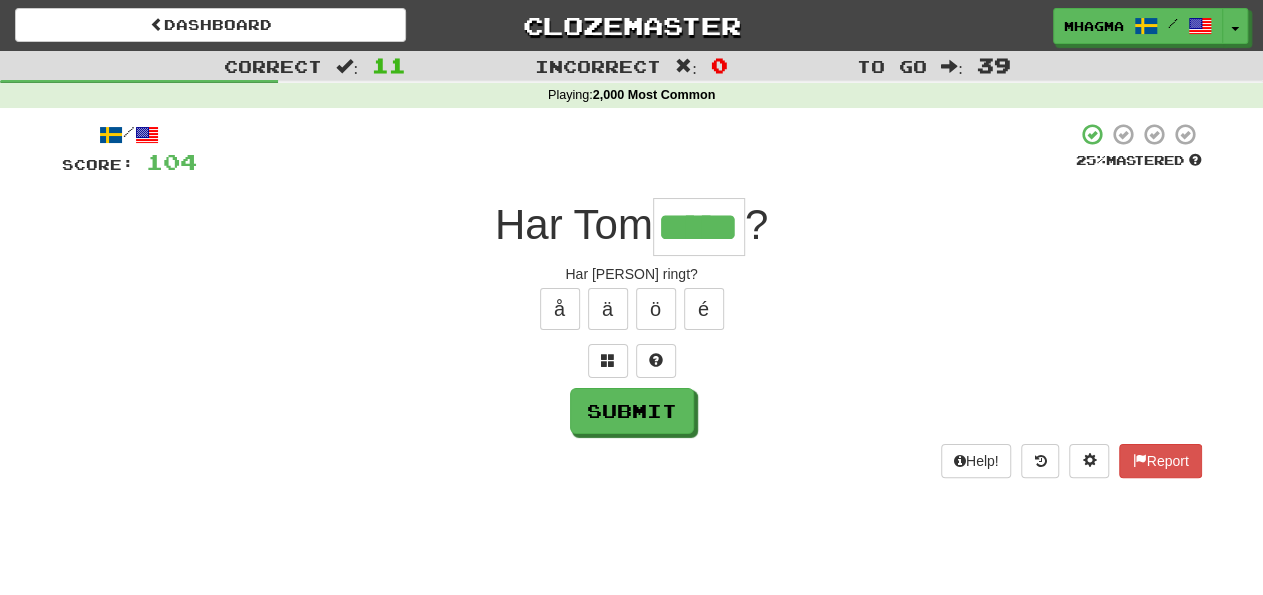 type on "*****" 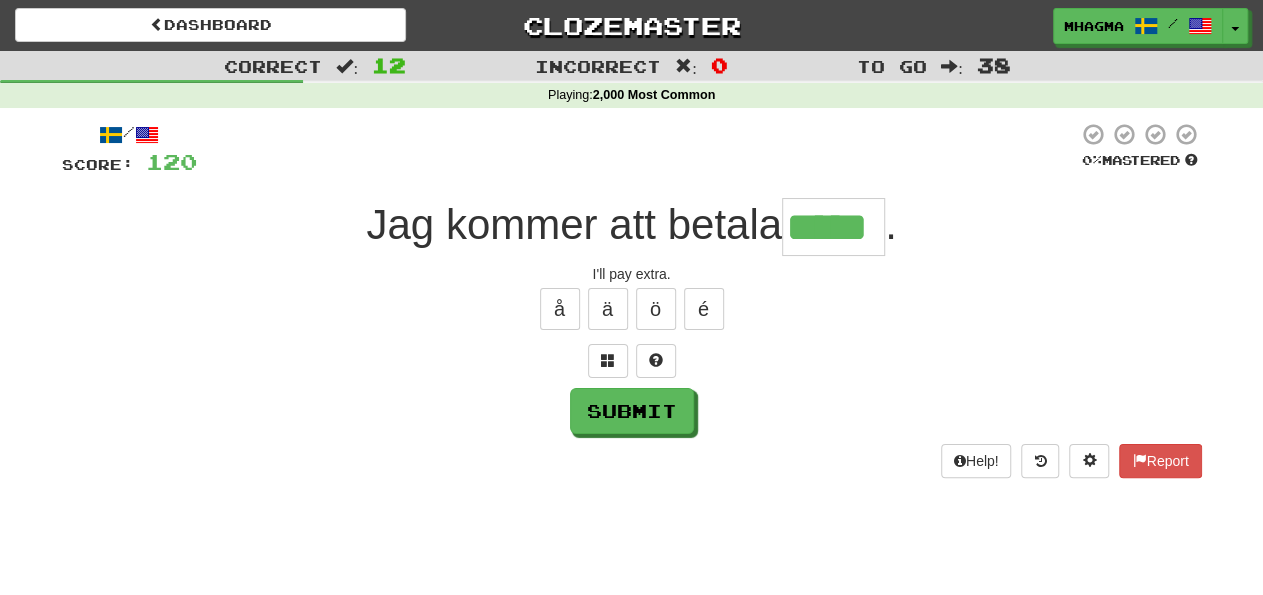 type on "*****" 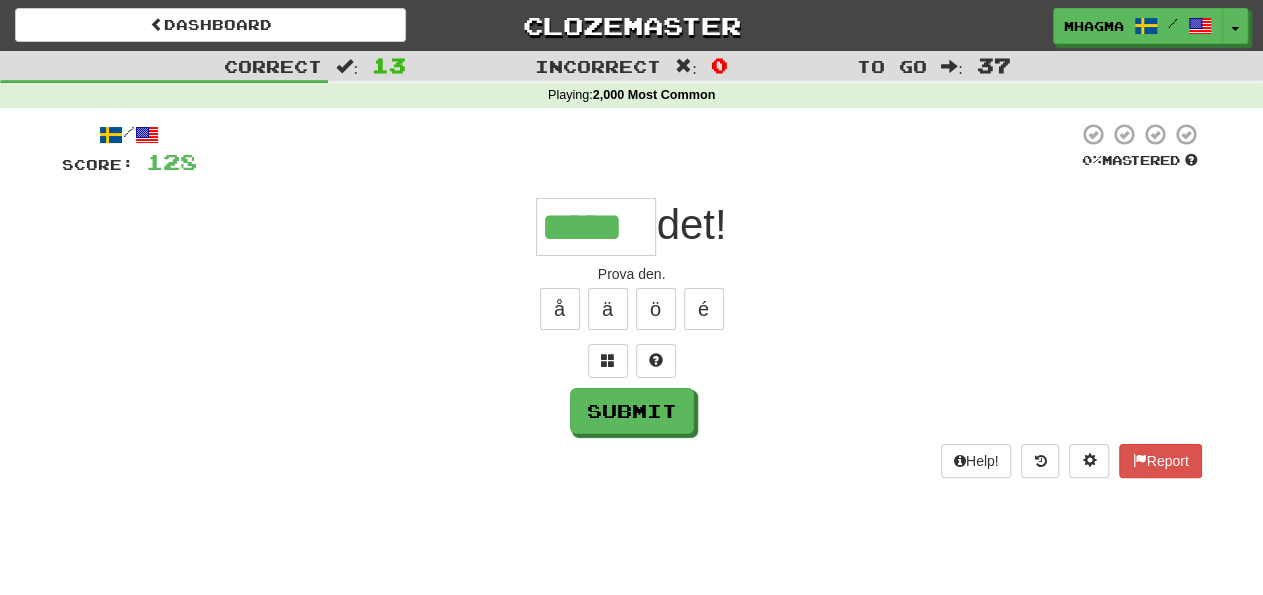 type on "*****" 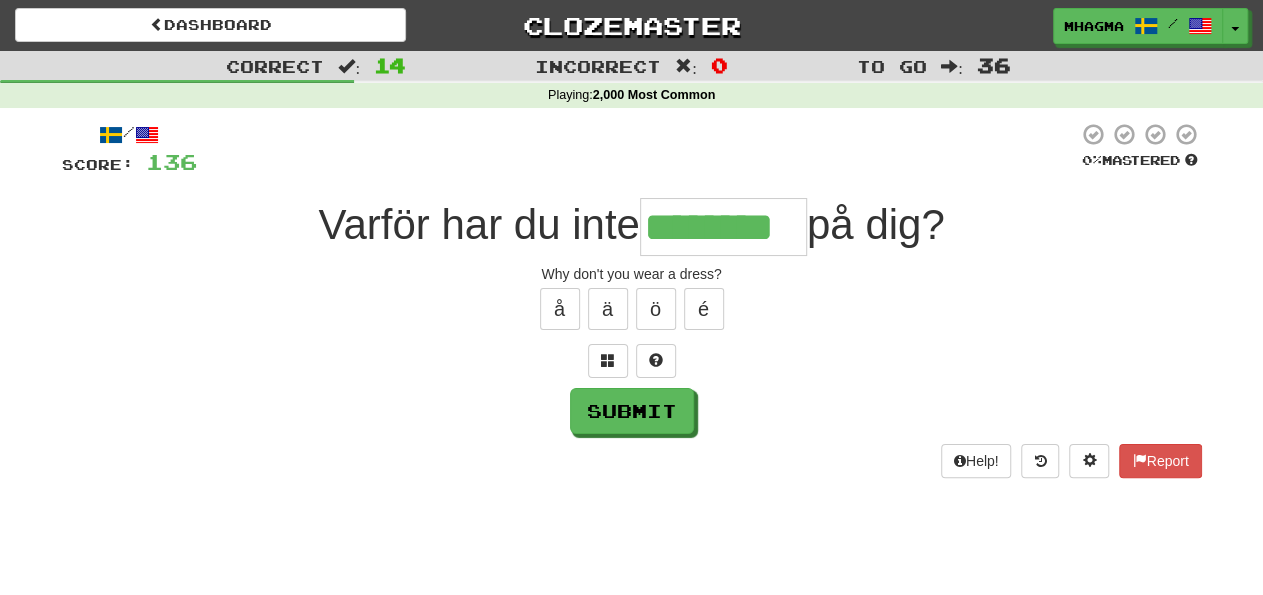 type on "********" 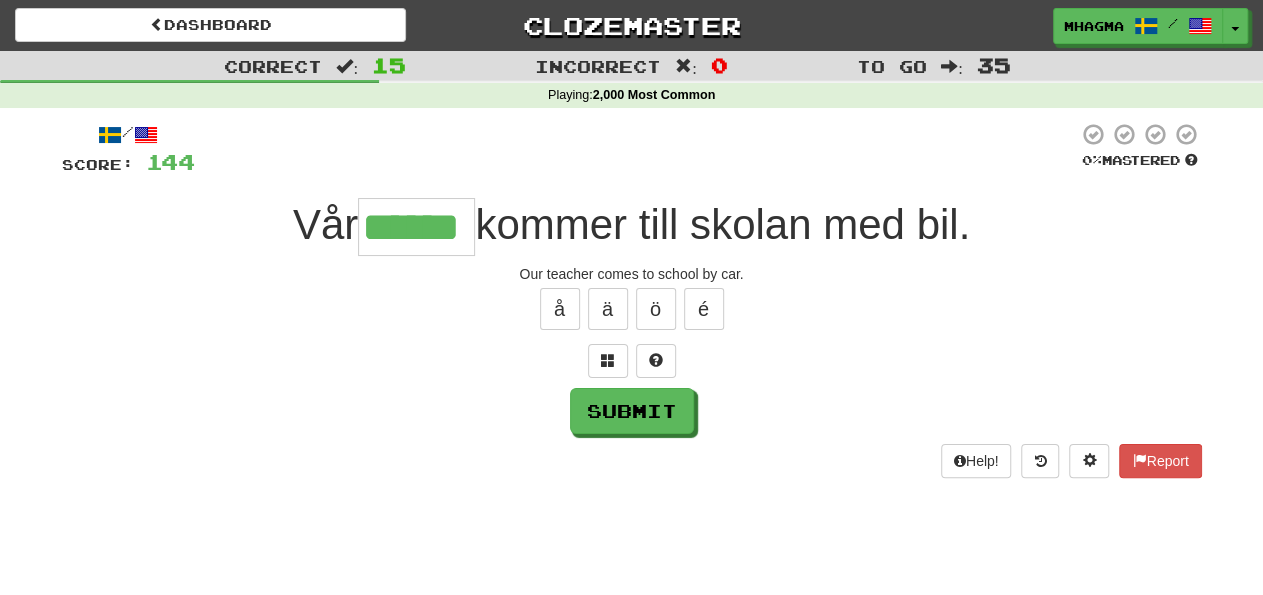 type on "******" 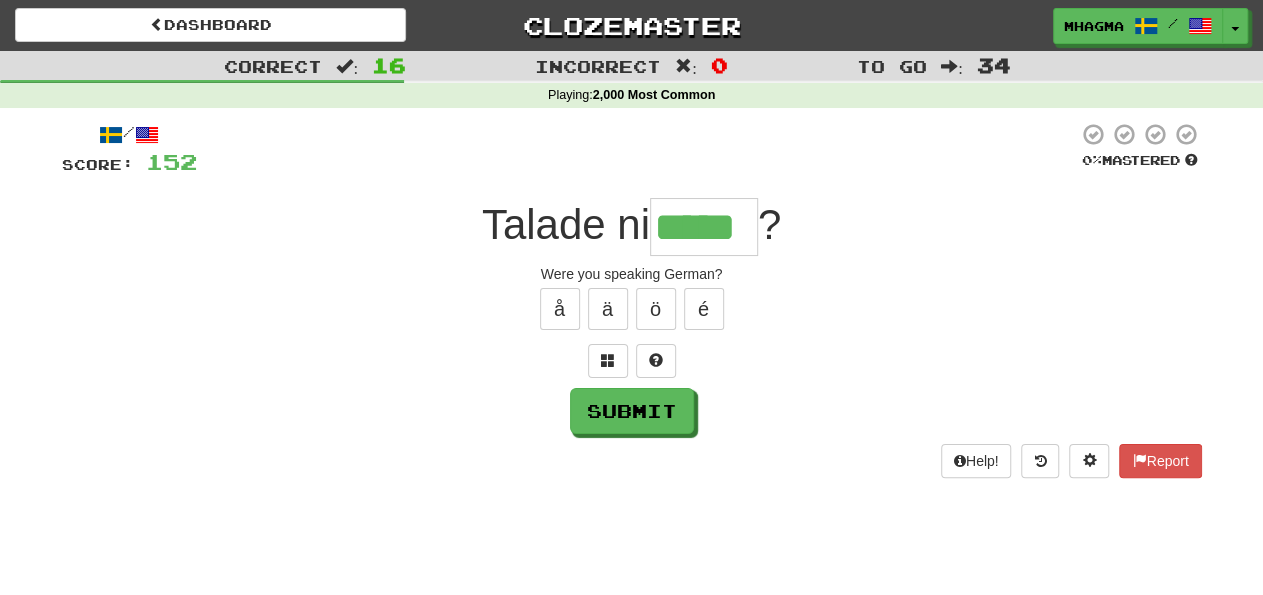 type on "*****" 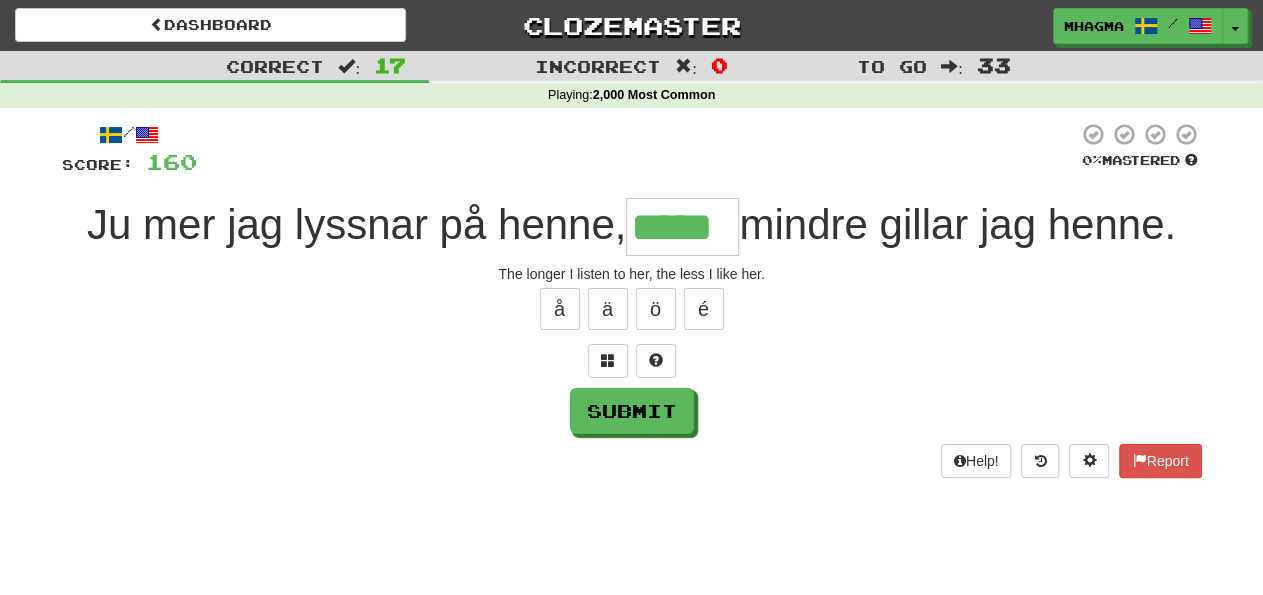 type on "*****" 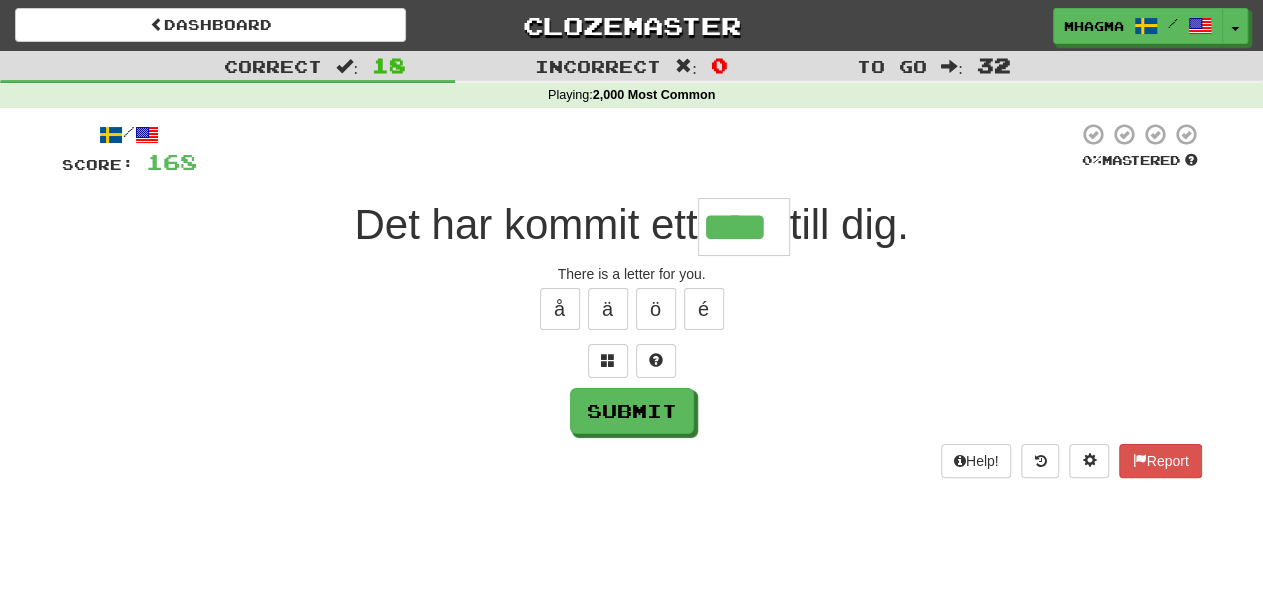 type on "****" 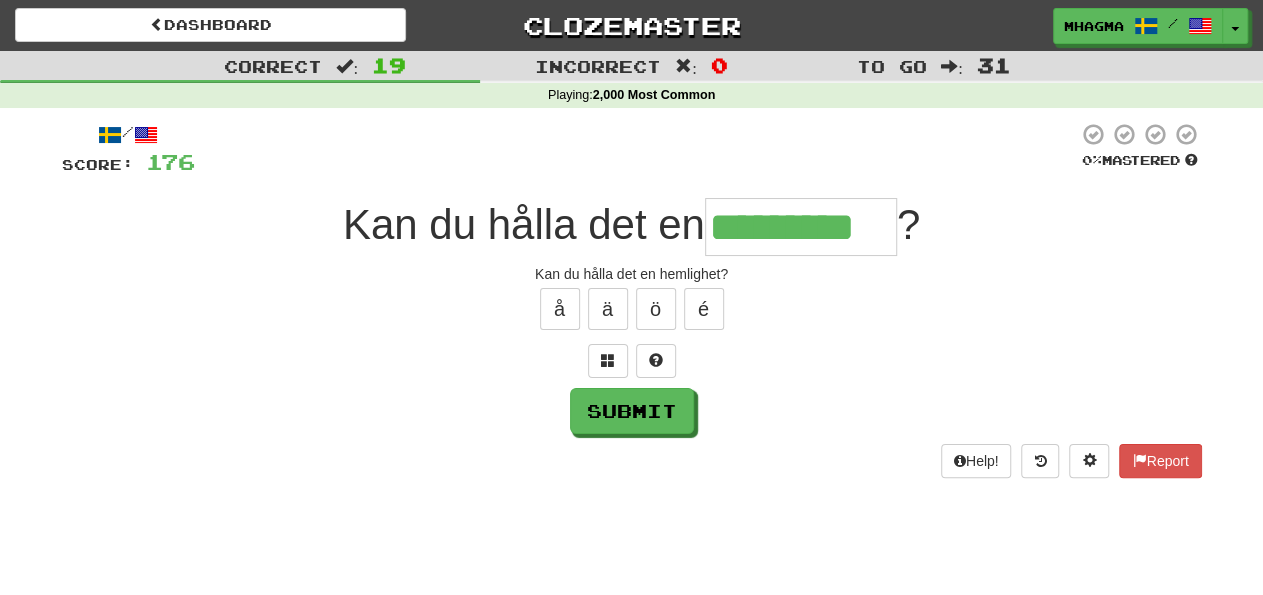 type on "*********" 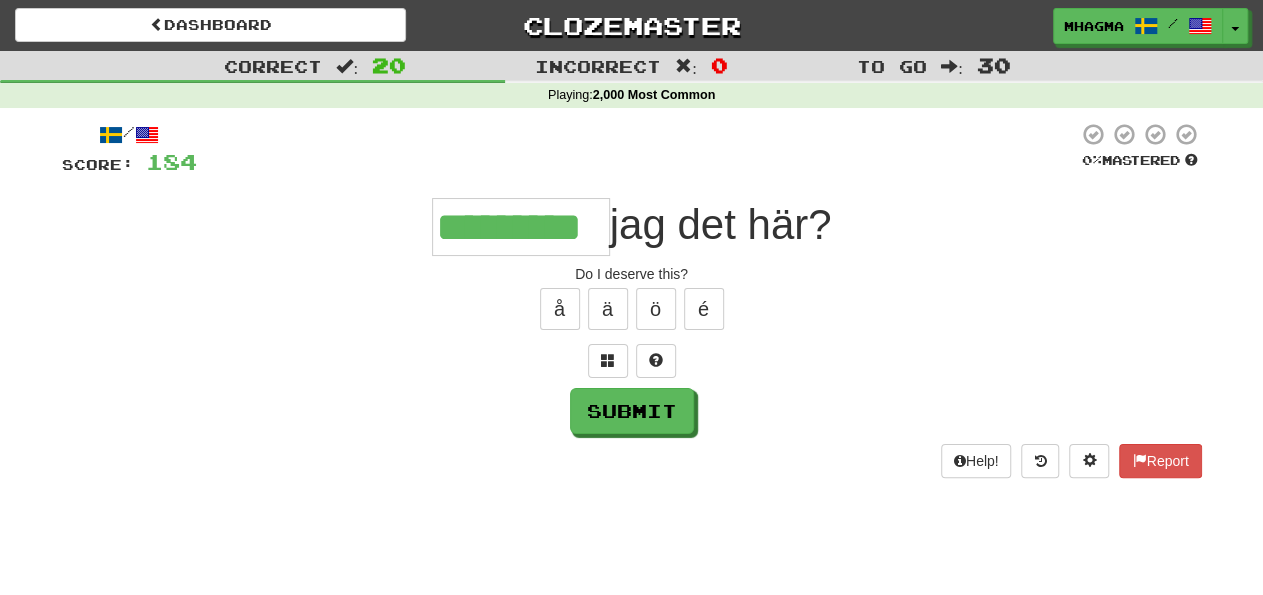 type on "*********" 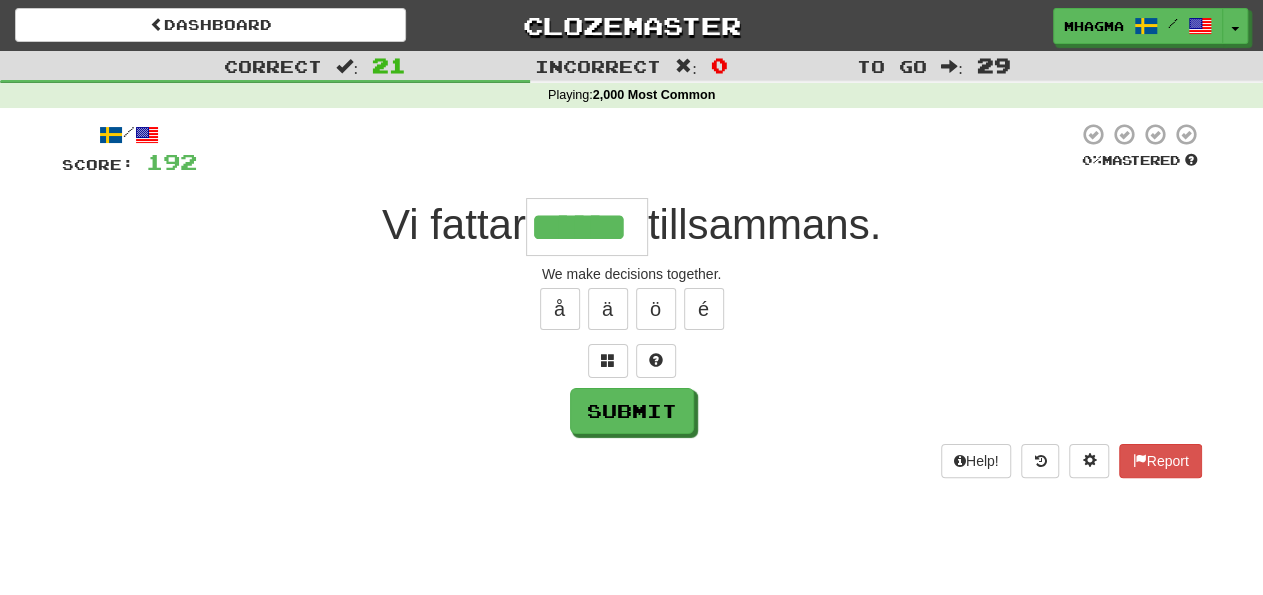 type on "******" 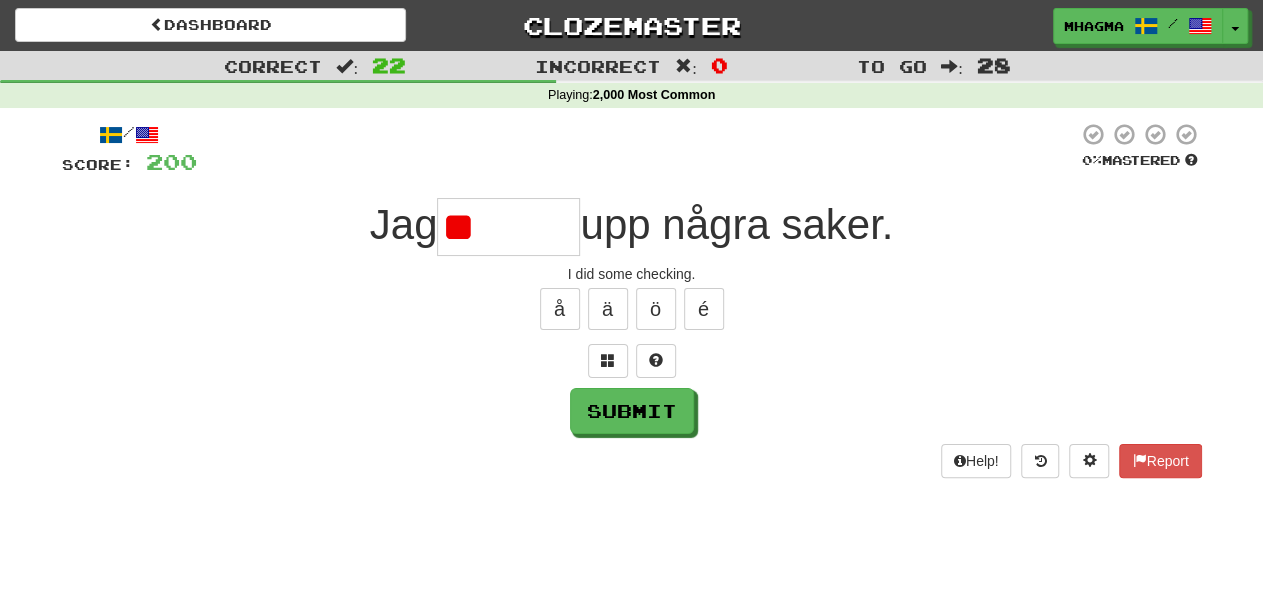 type on "*" 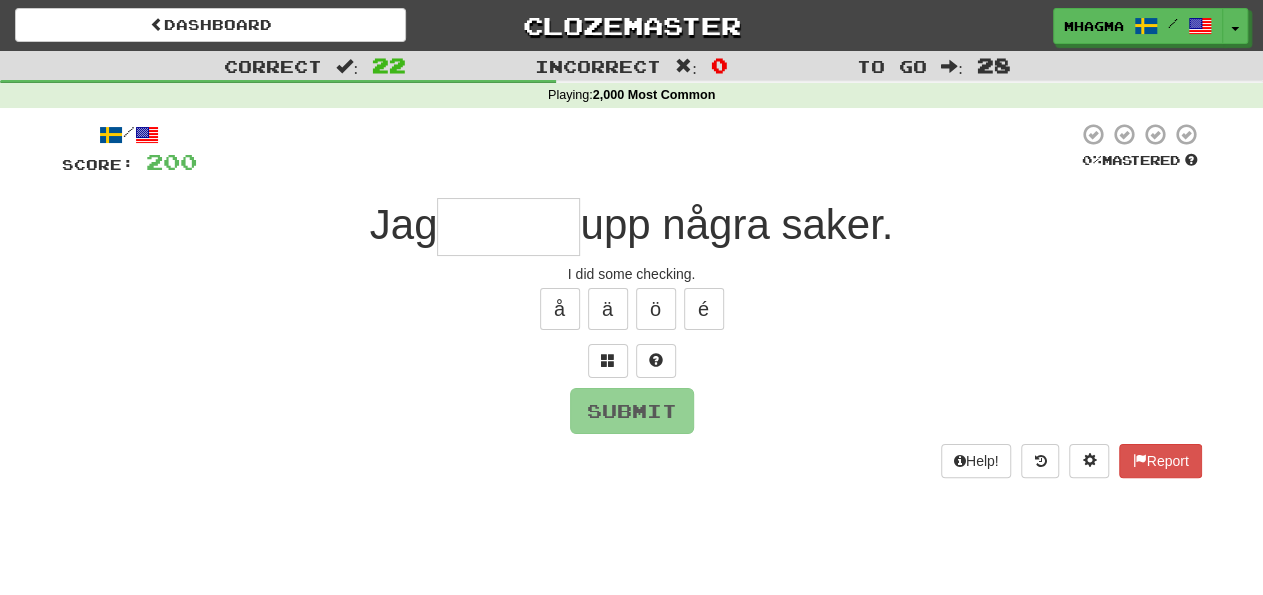type on "*" 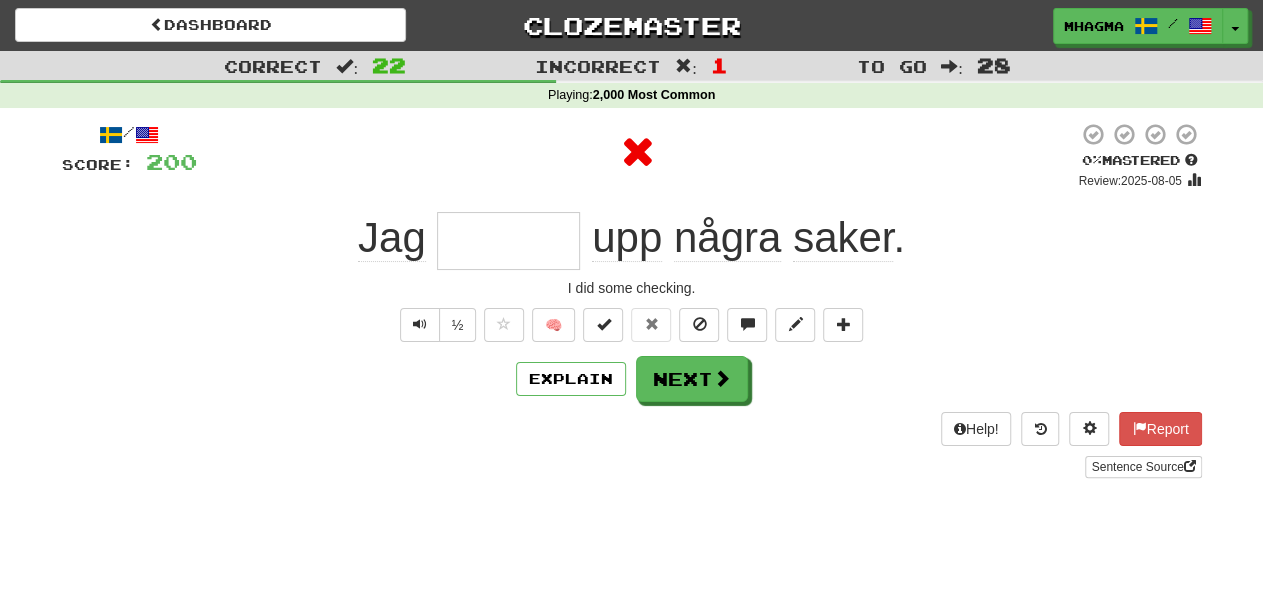type on "*******" 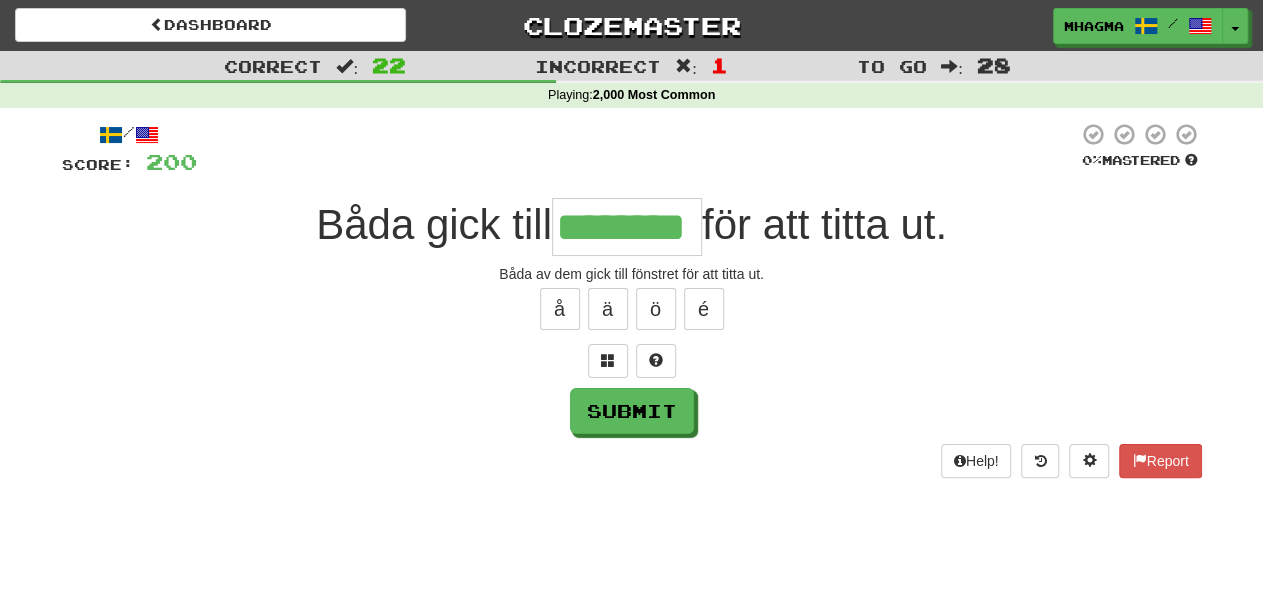 type on "********" 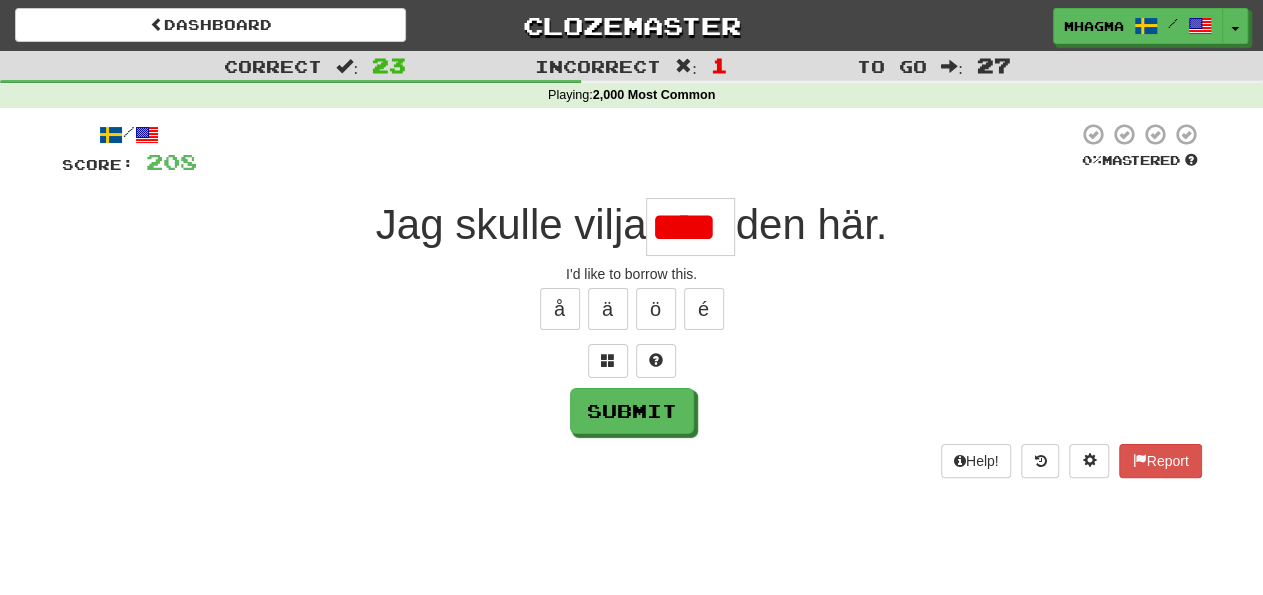 scroll, scrollTop: 0, scrollLeft: 0, axis: both 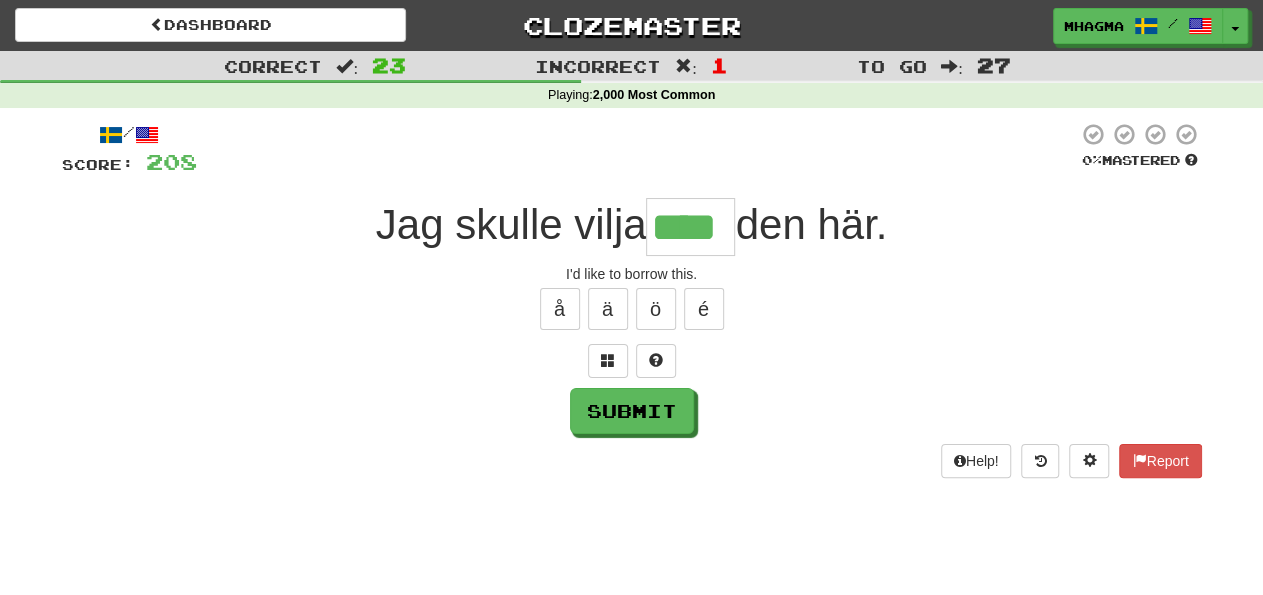 type on "****" 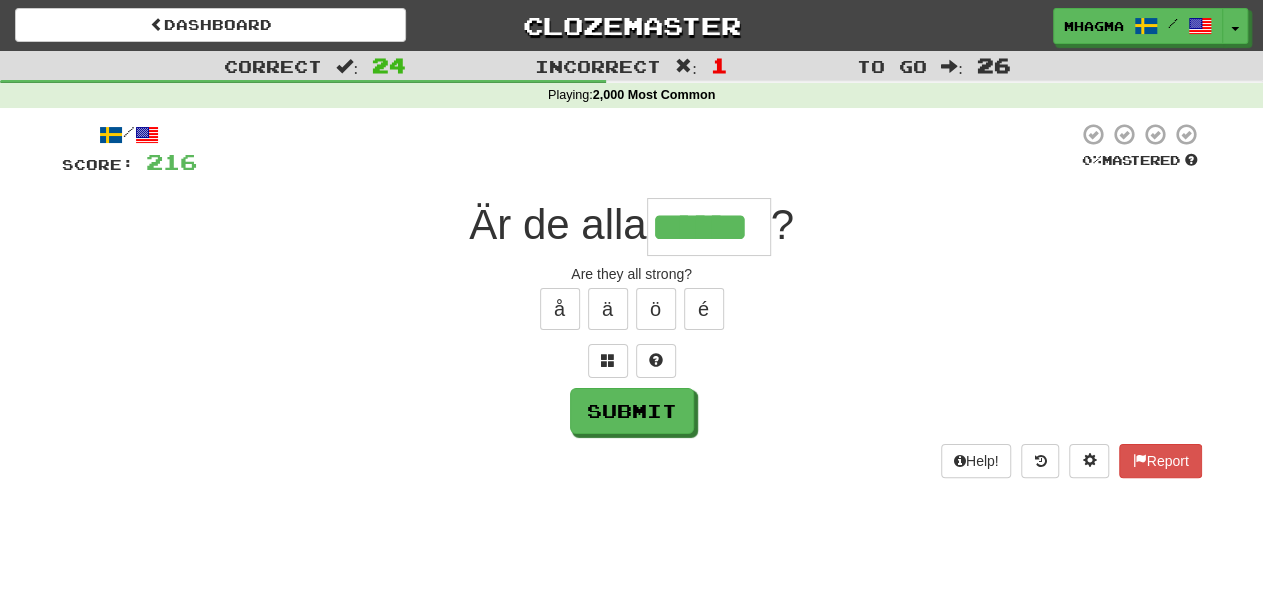 type on "******" 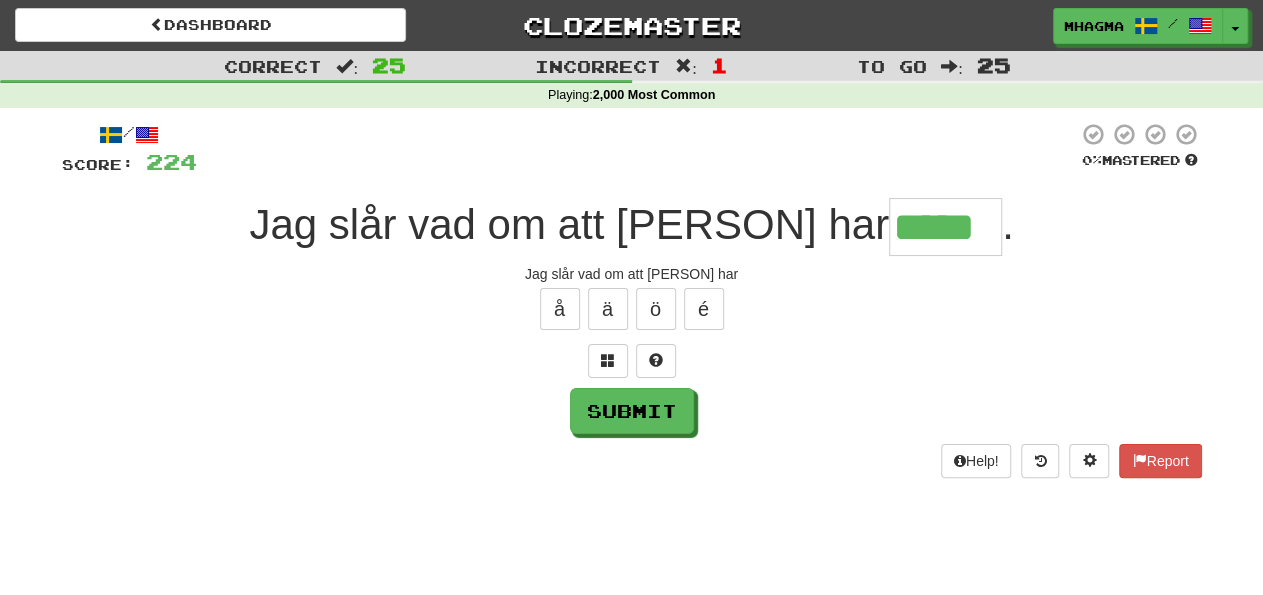 type on "*****" 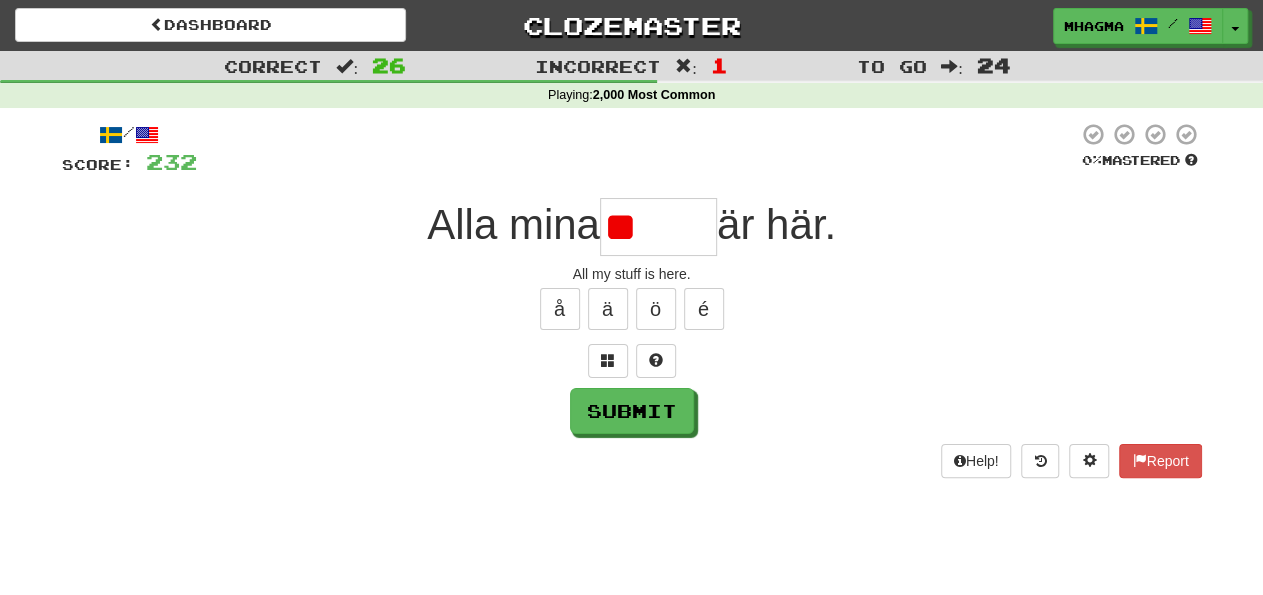 type on "*" 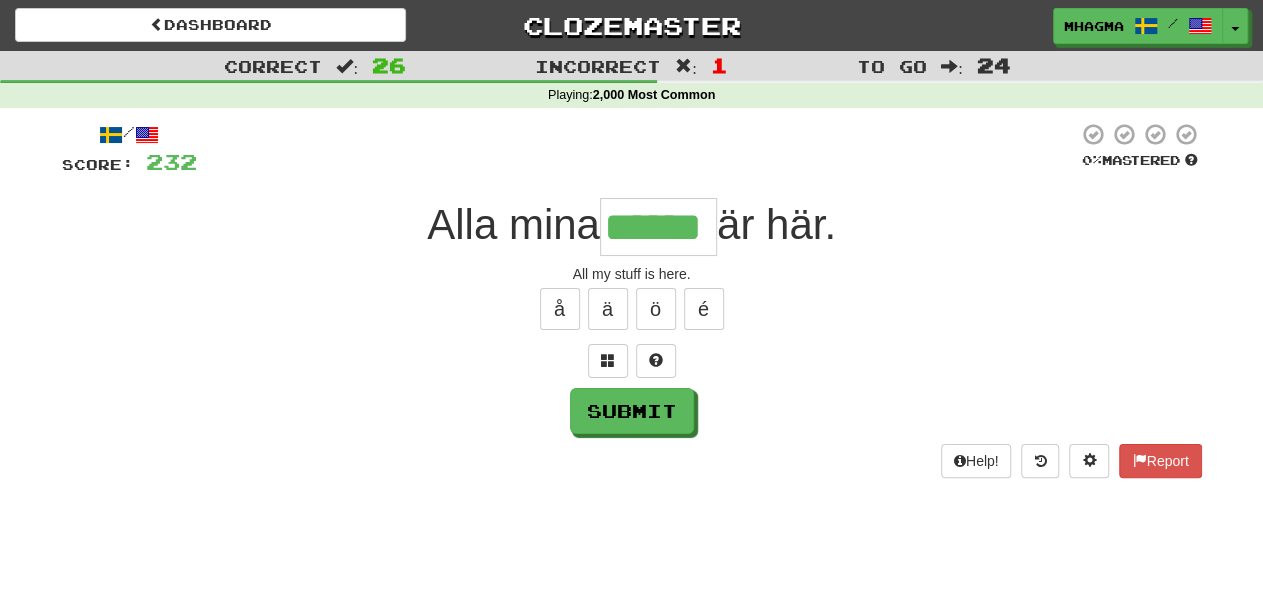 type on "******" 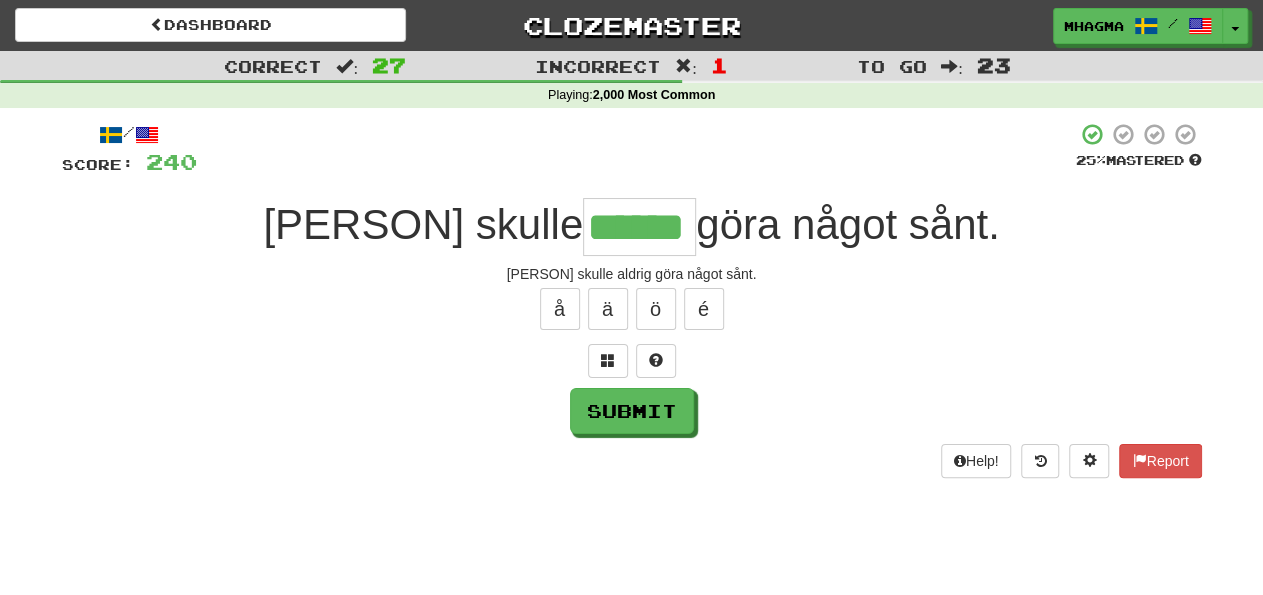 type on "******" 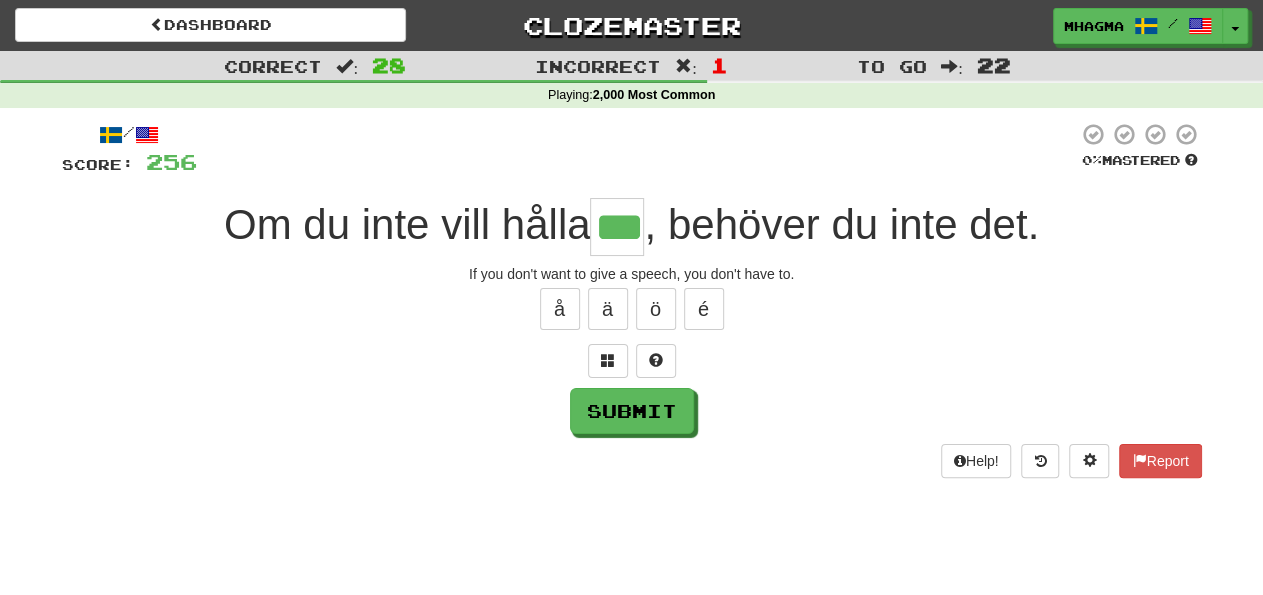 type on "***" 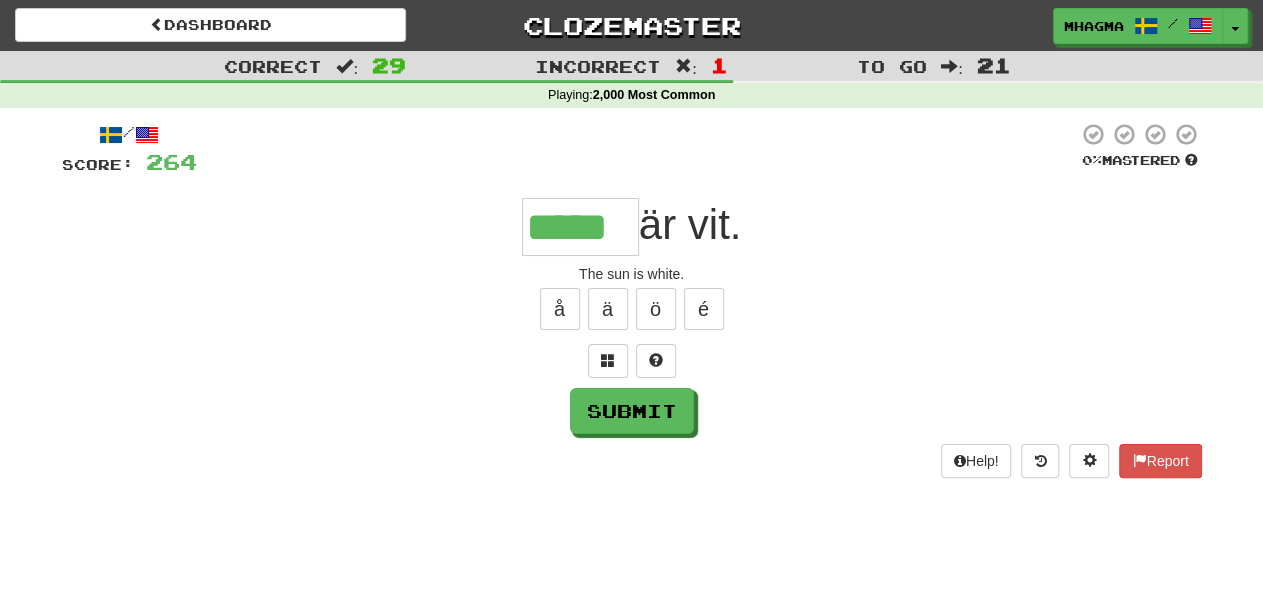 type on "*****" 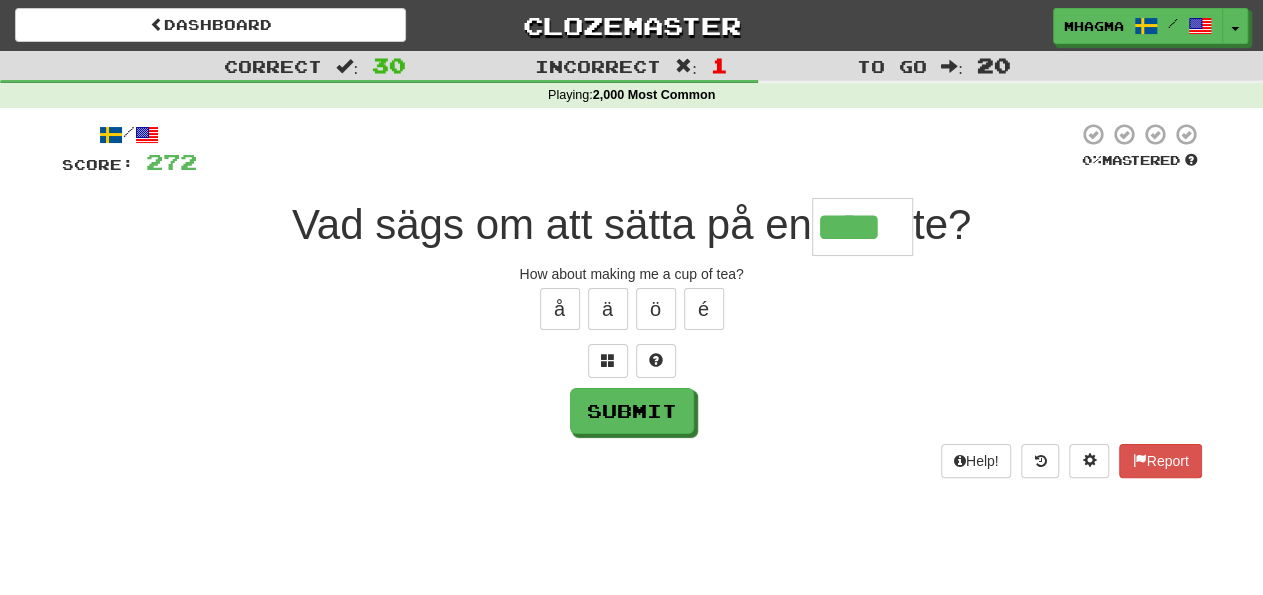 type on "****" 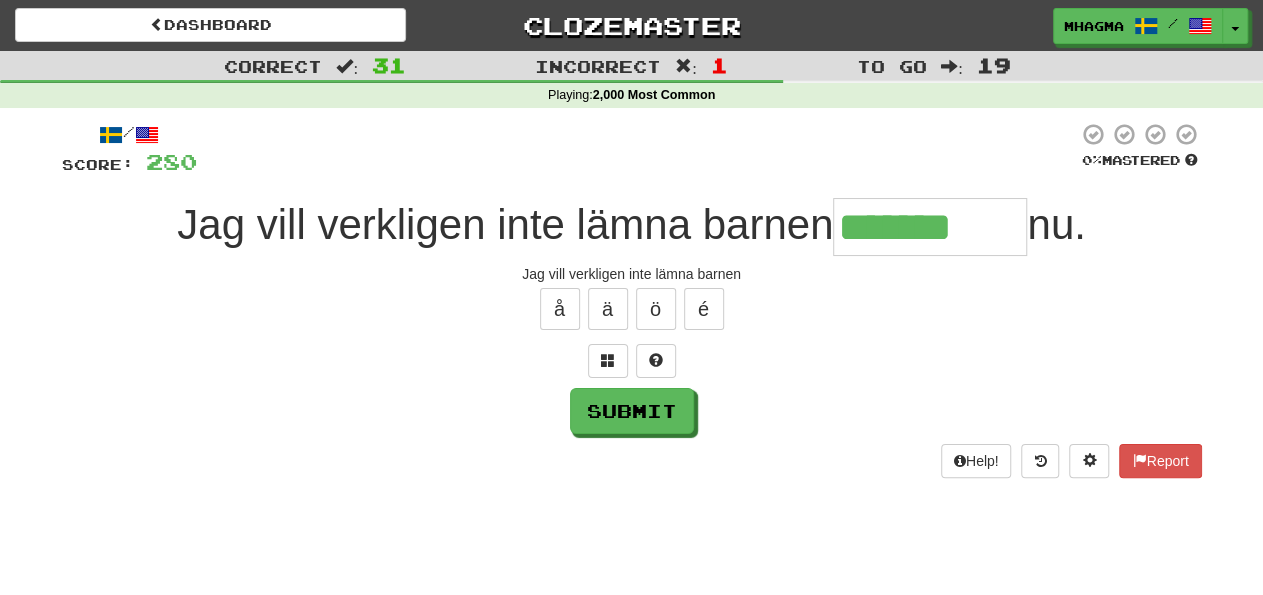 type on "*******" 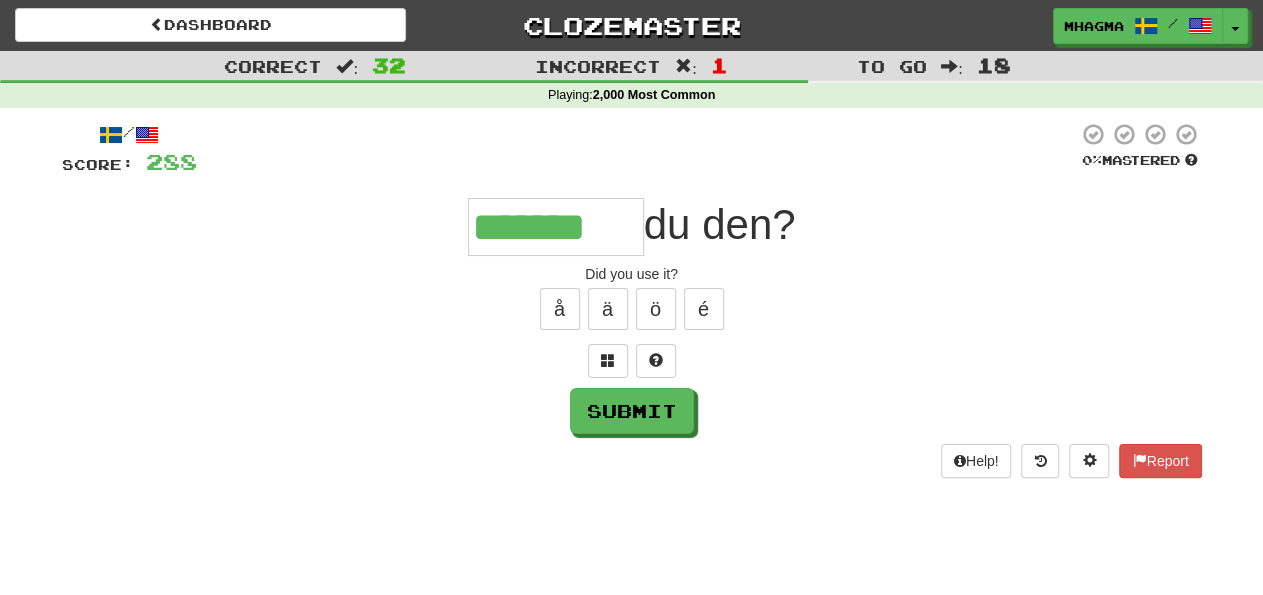 scroll, scrollTop: 0, scrollLeft: 0, axis: both 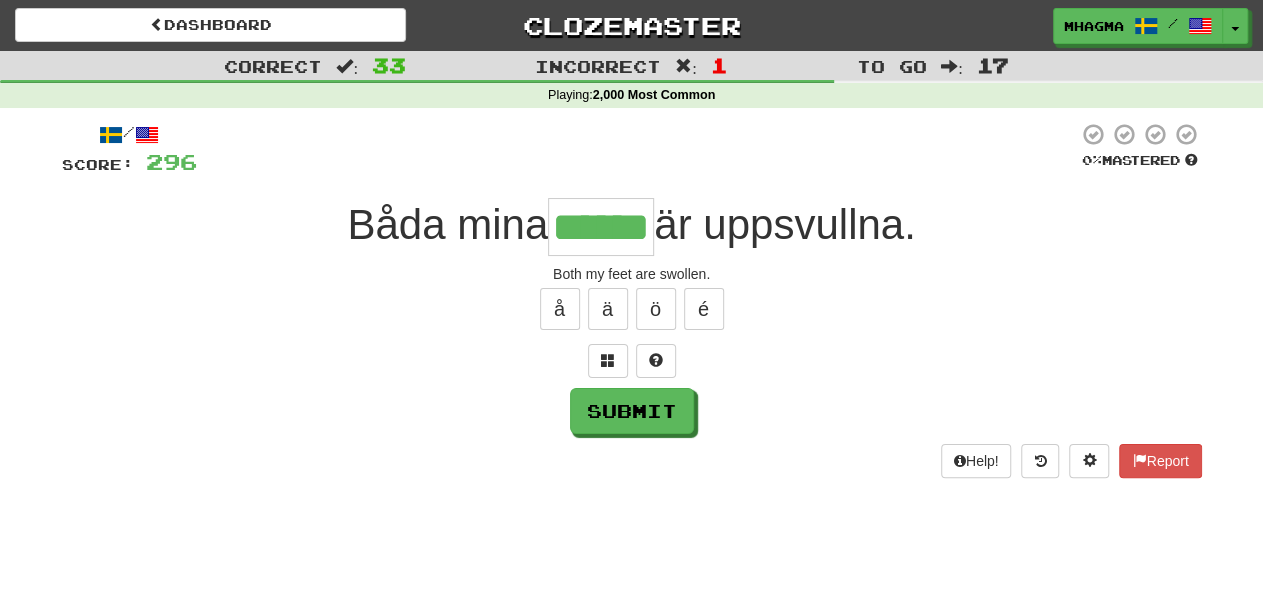 type on "******" 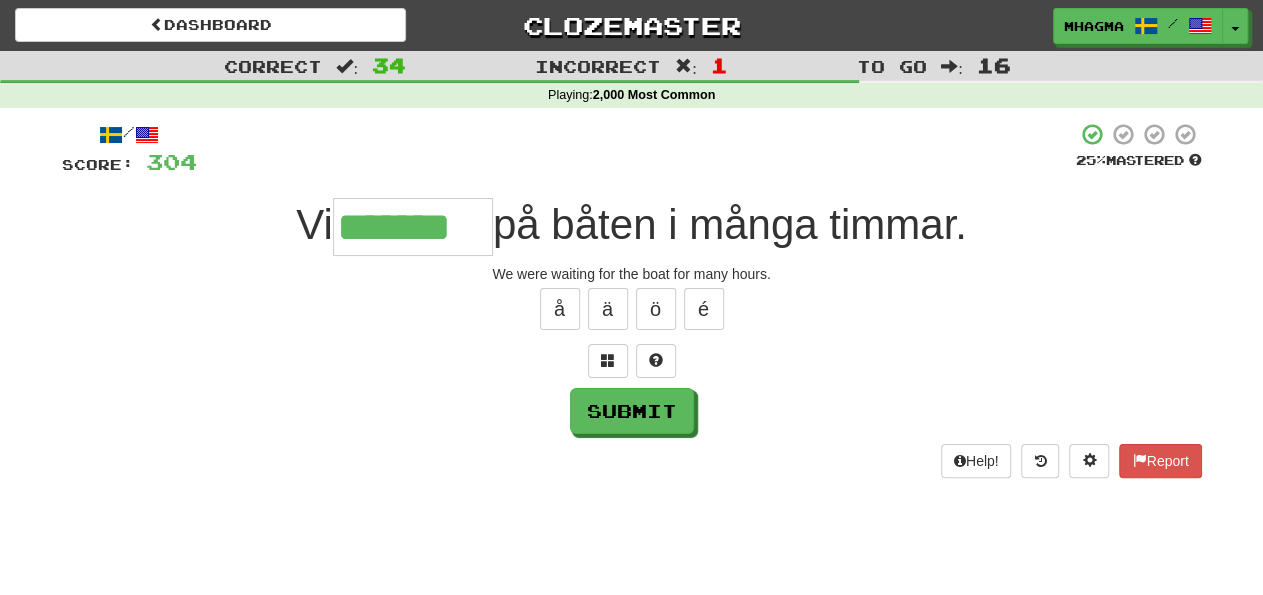 type on "*******" 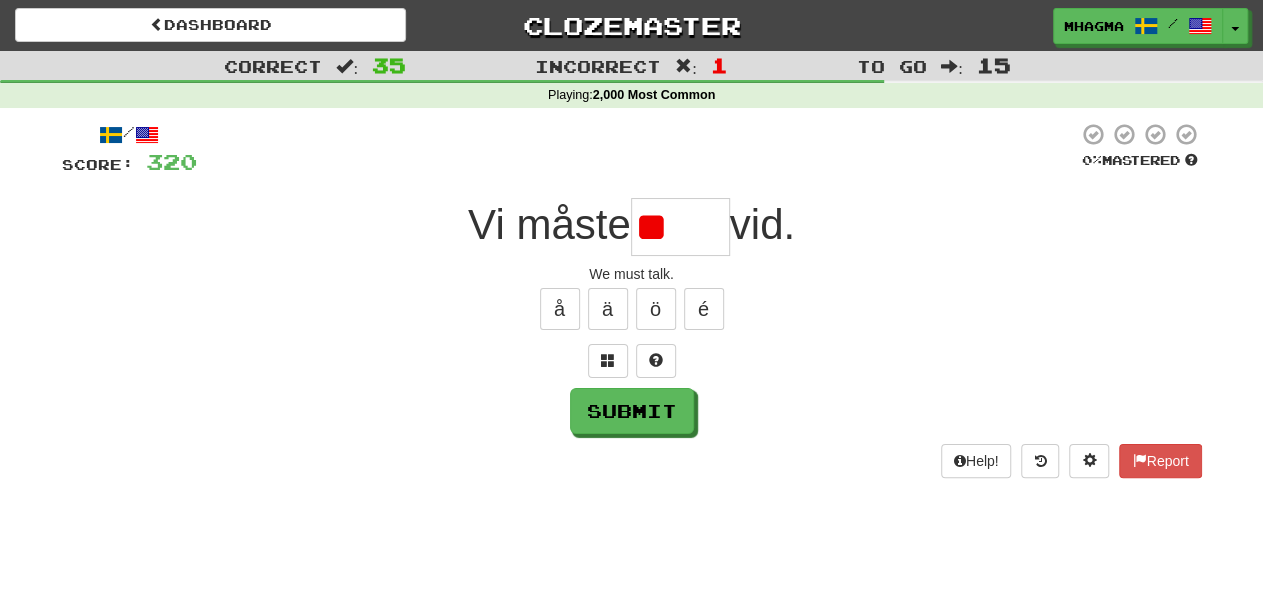 type on "*" 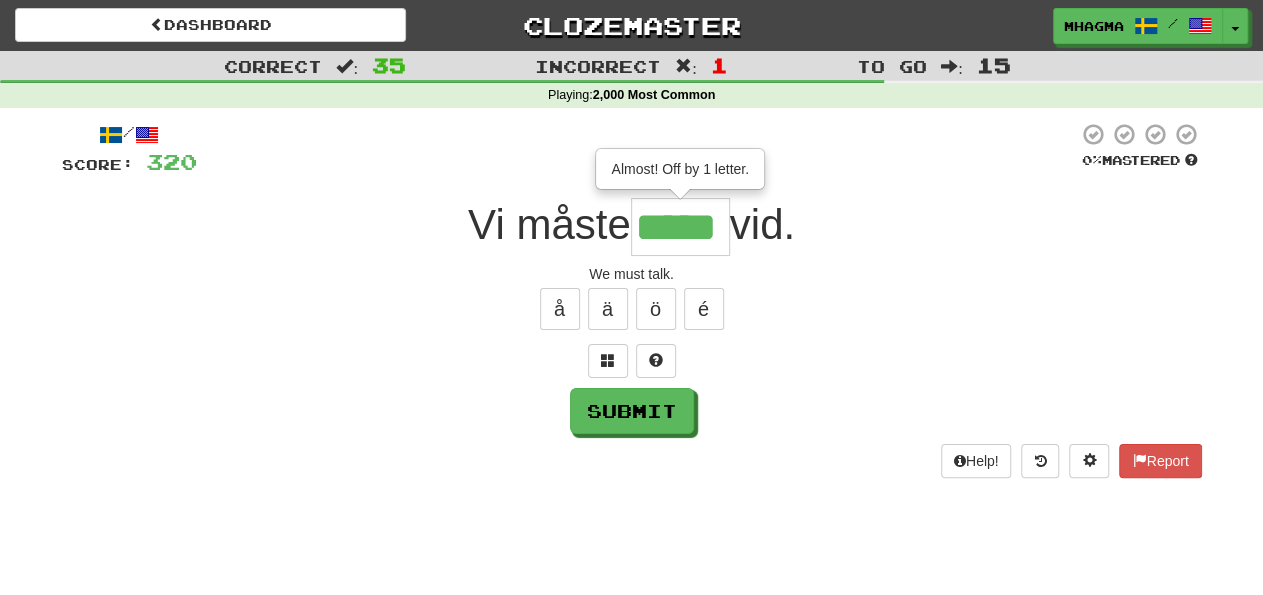 type on "*****" 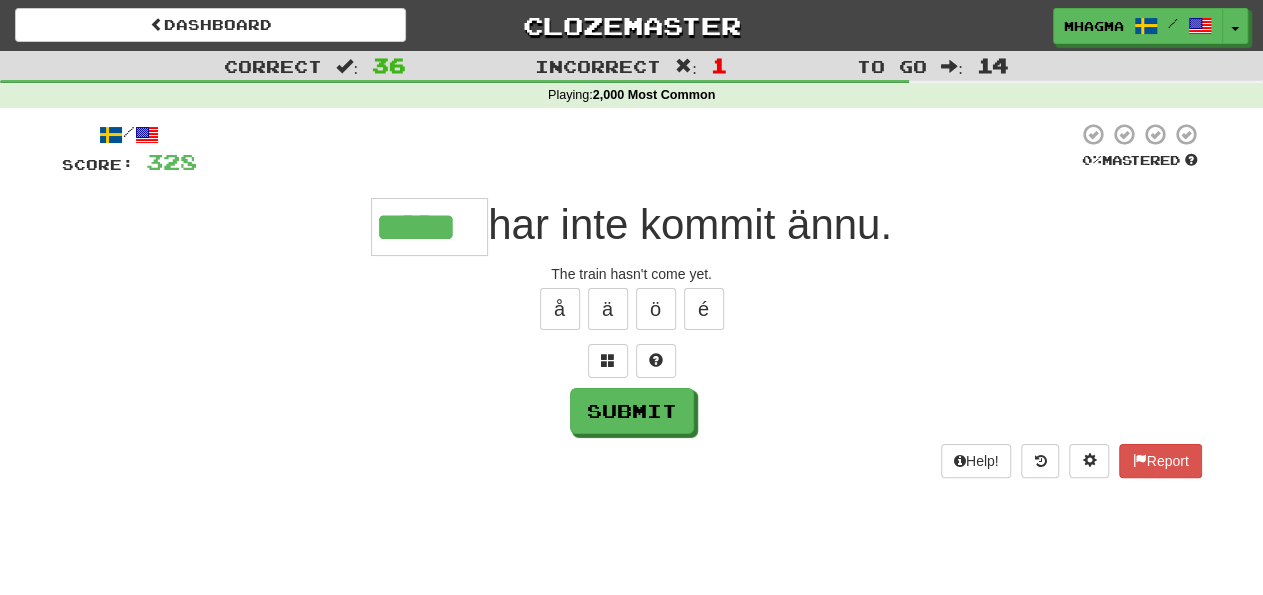 type on "*****" 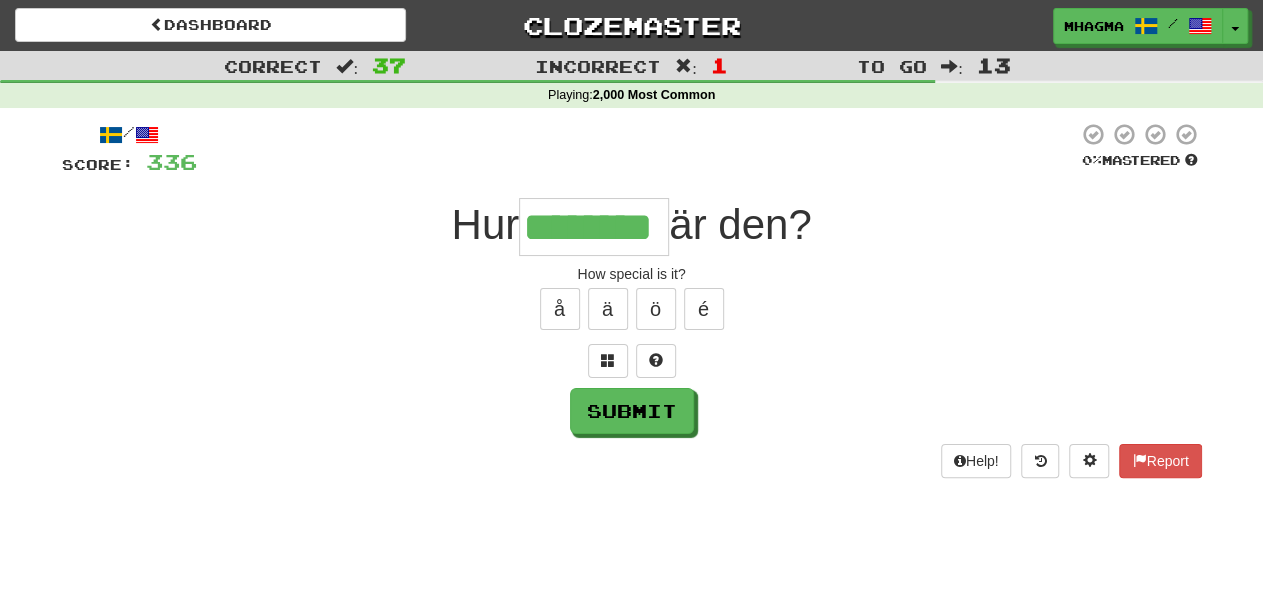 type on "********" 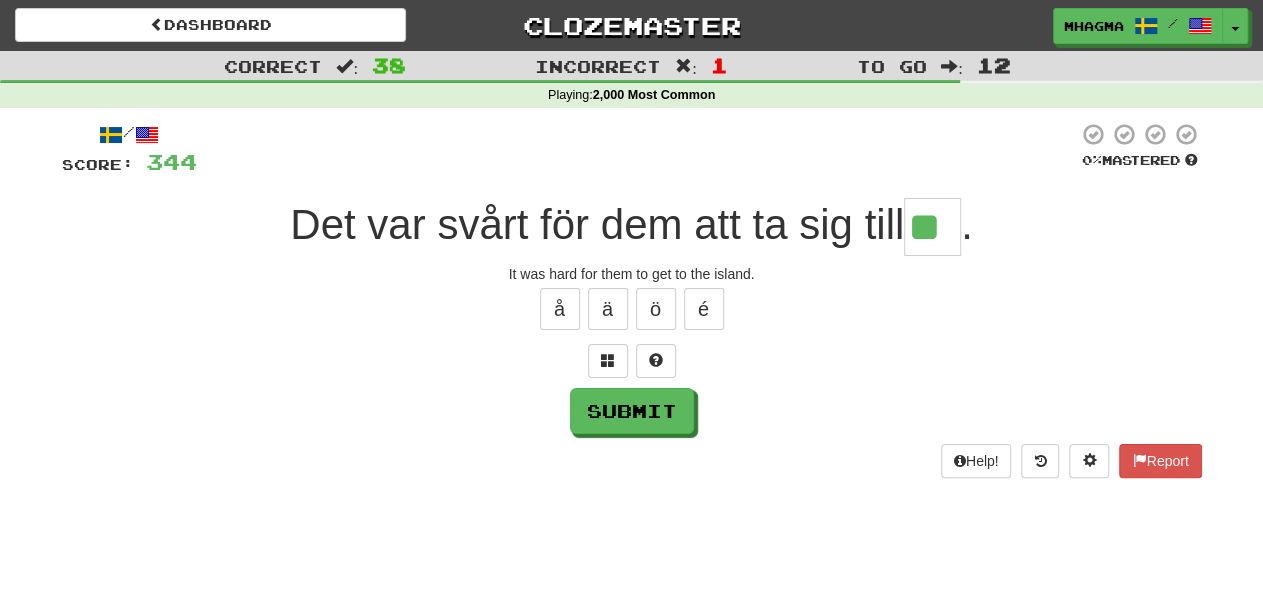 type on "**" 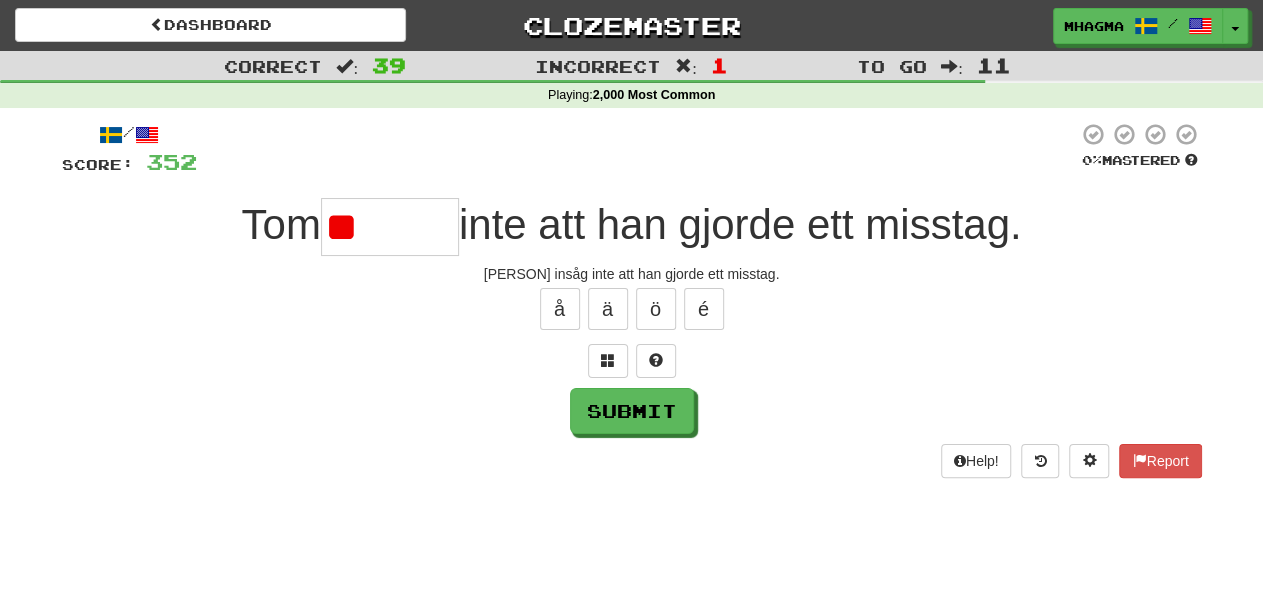 type on "*" 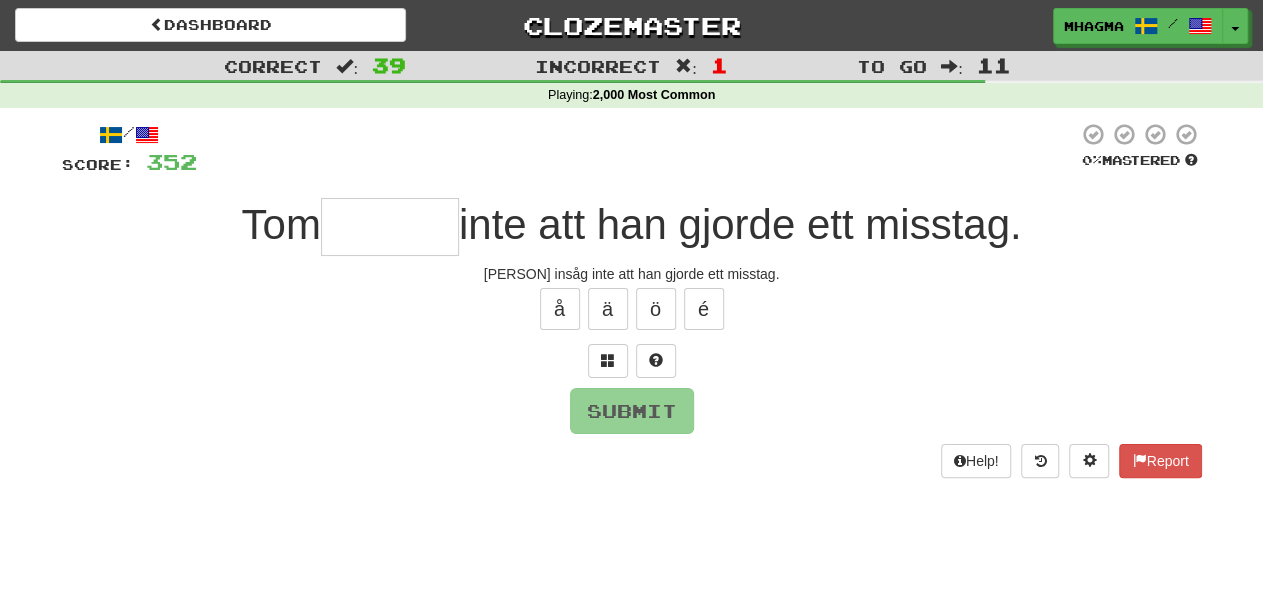 type on "*******" 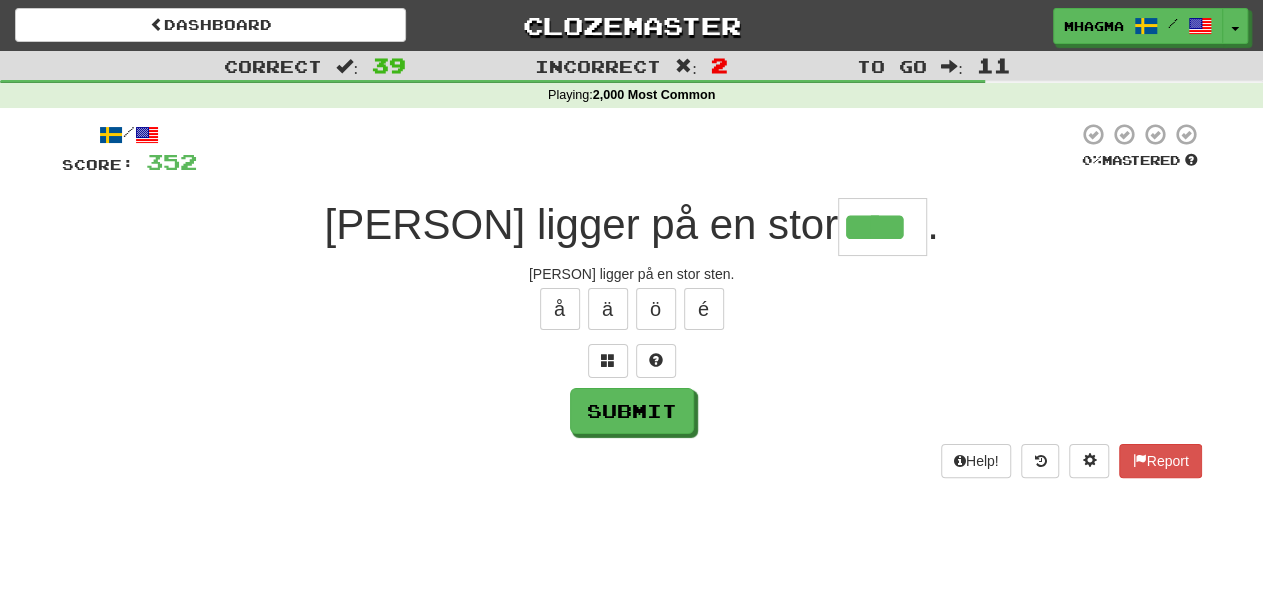 type on "****" 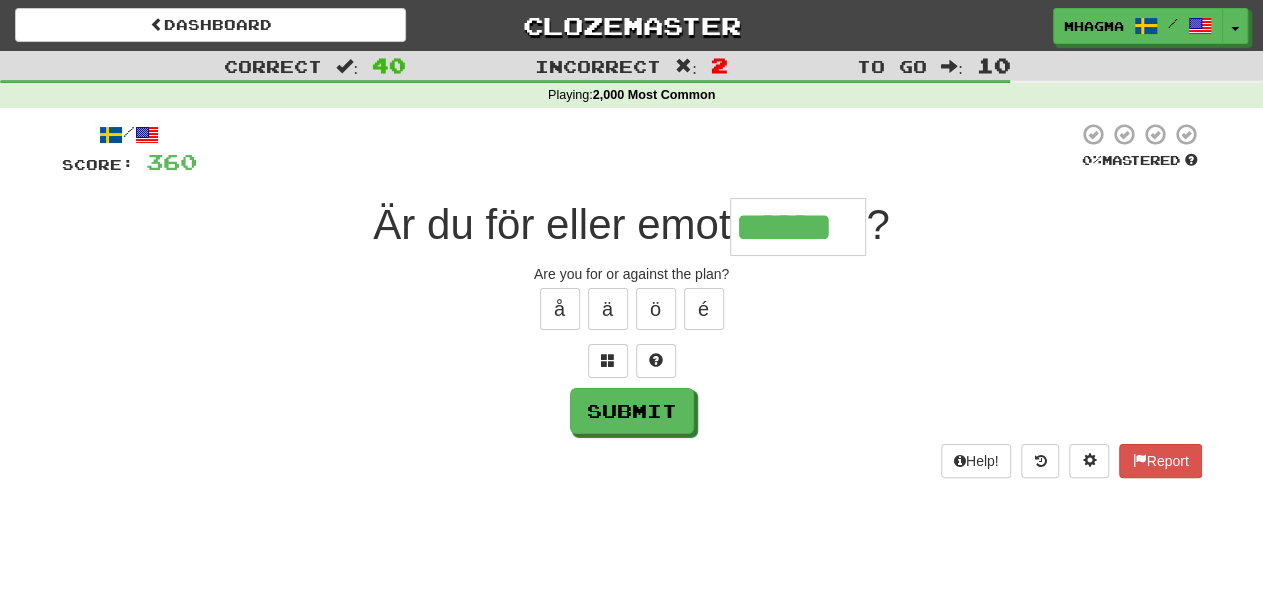 type on "******" 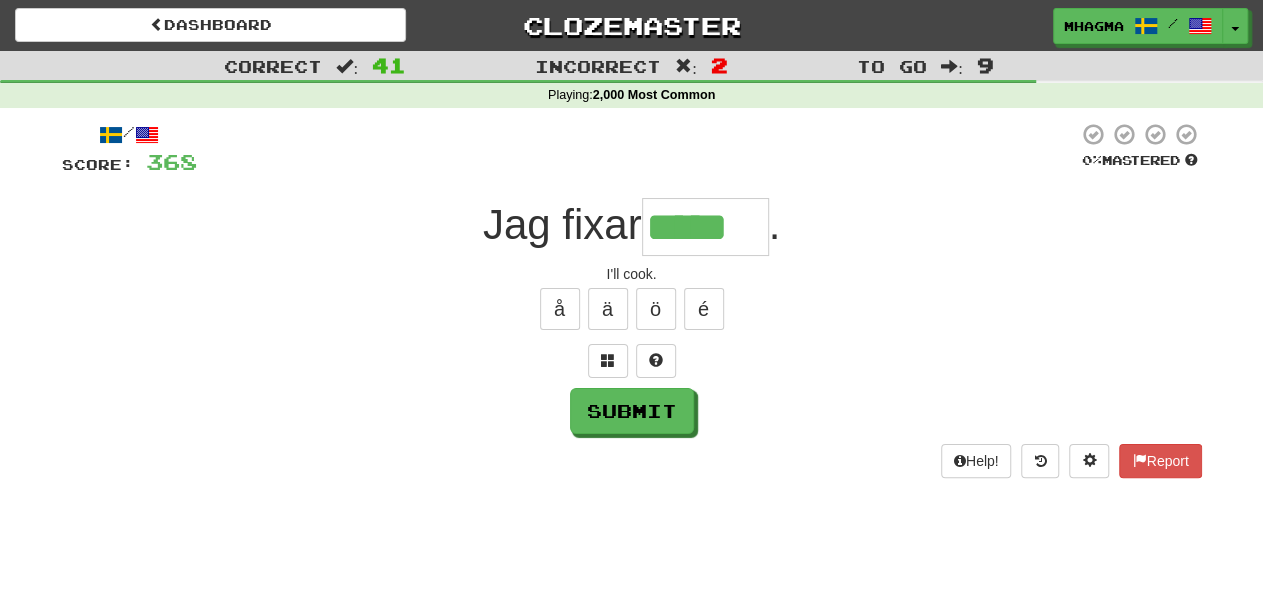 type on "*****" 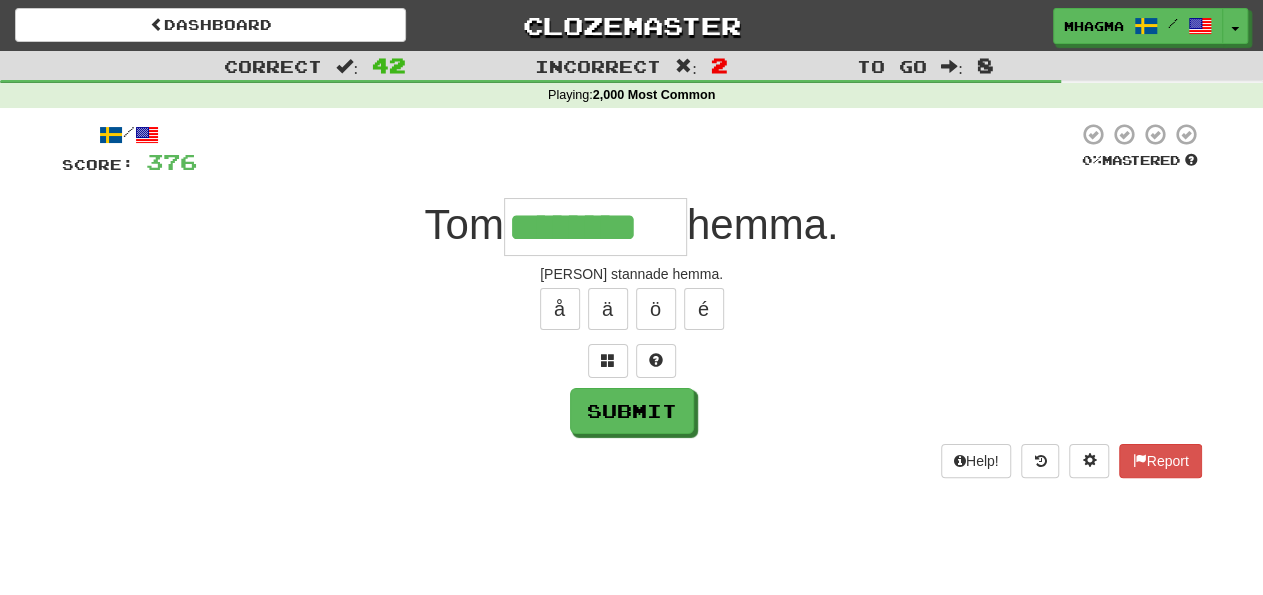 type on "********" 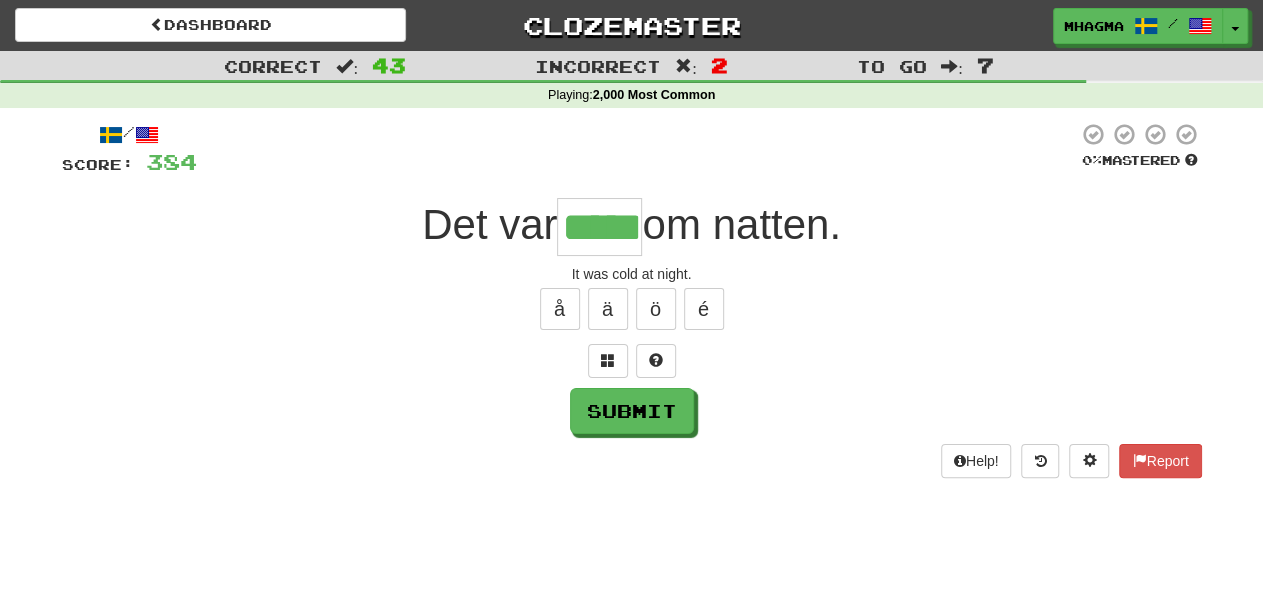 type on "*****" 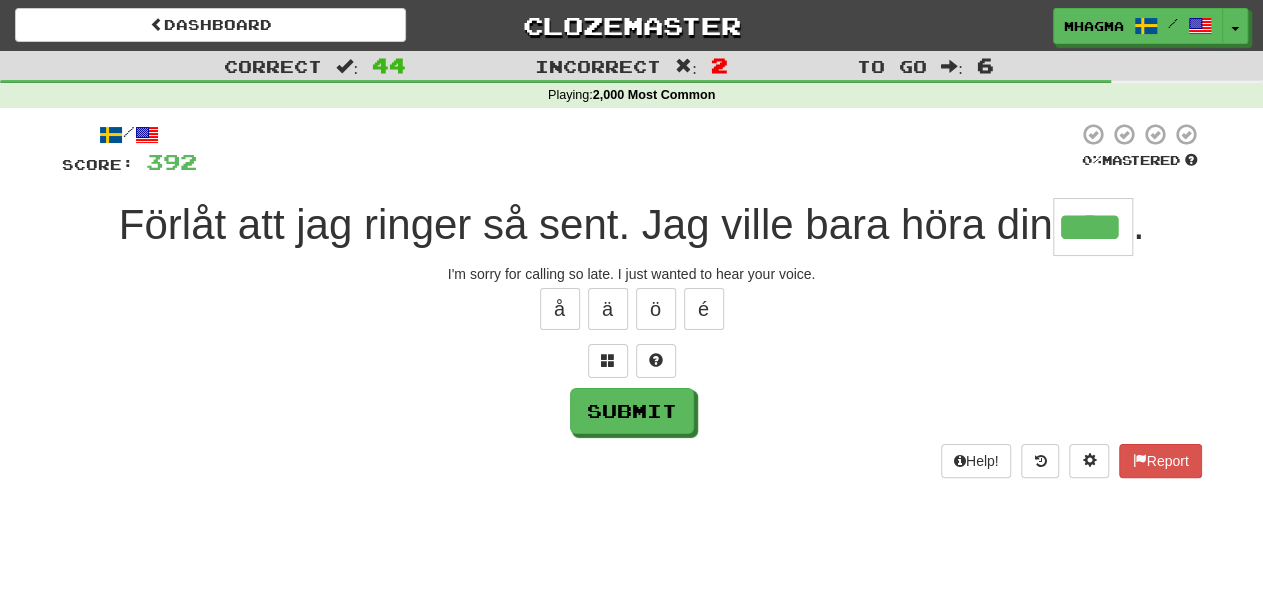 type on "****" 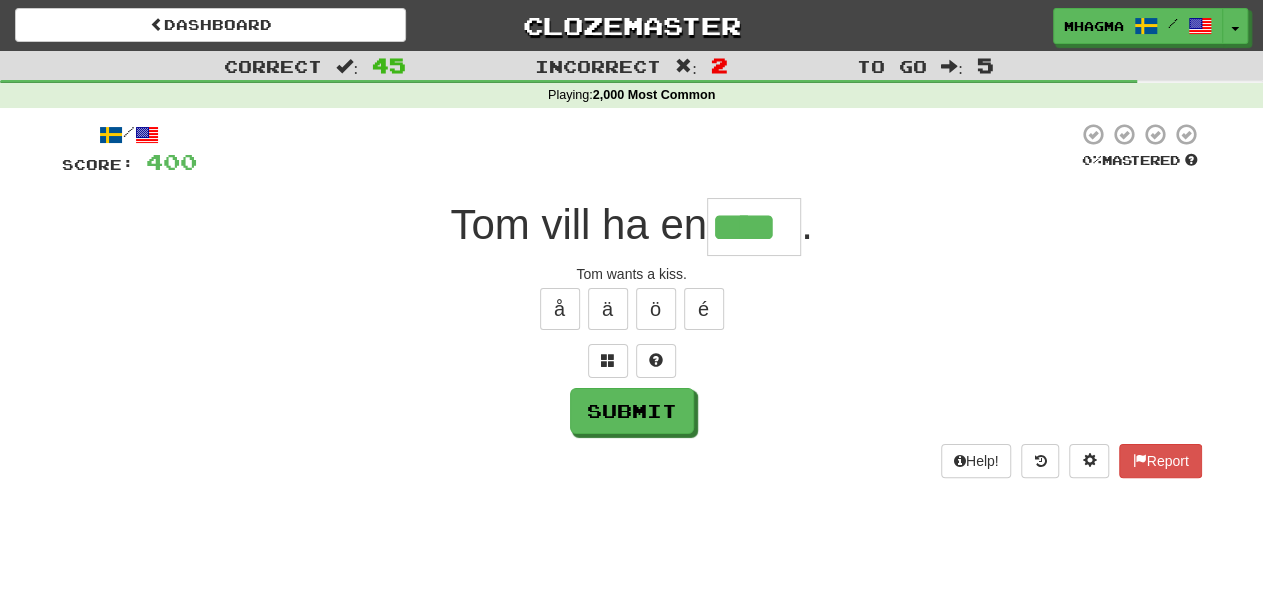 type on "****" 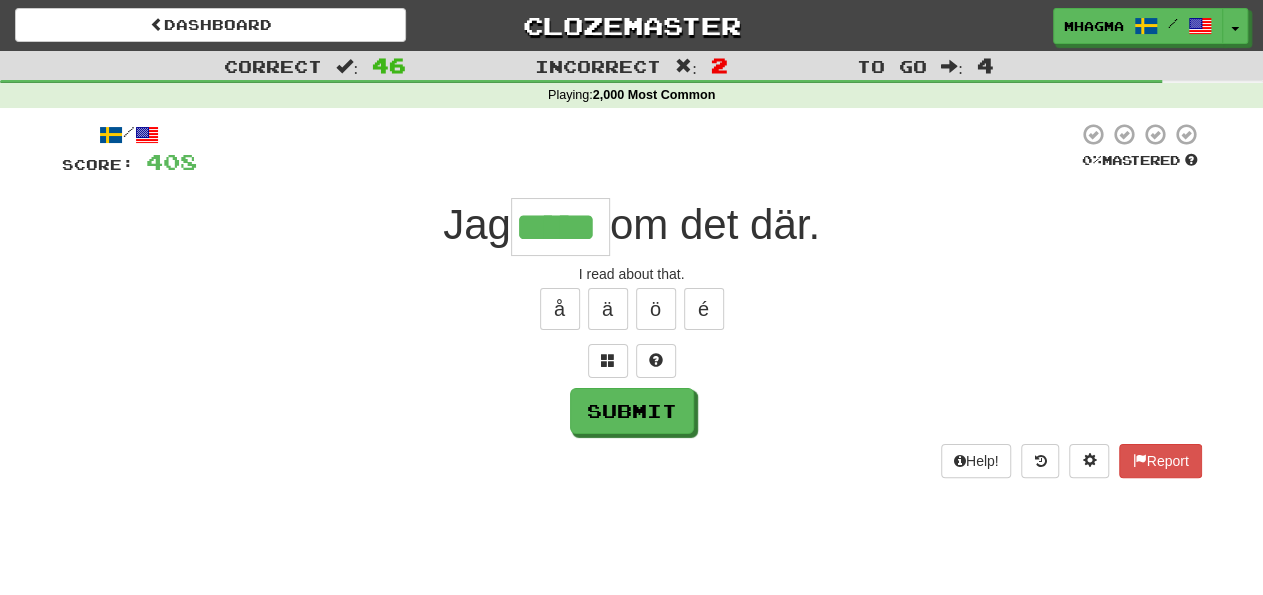 type on "*****" 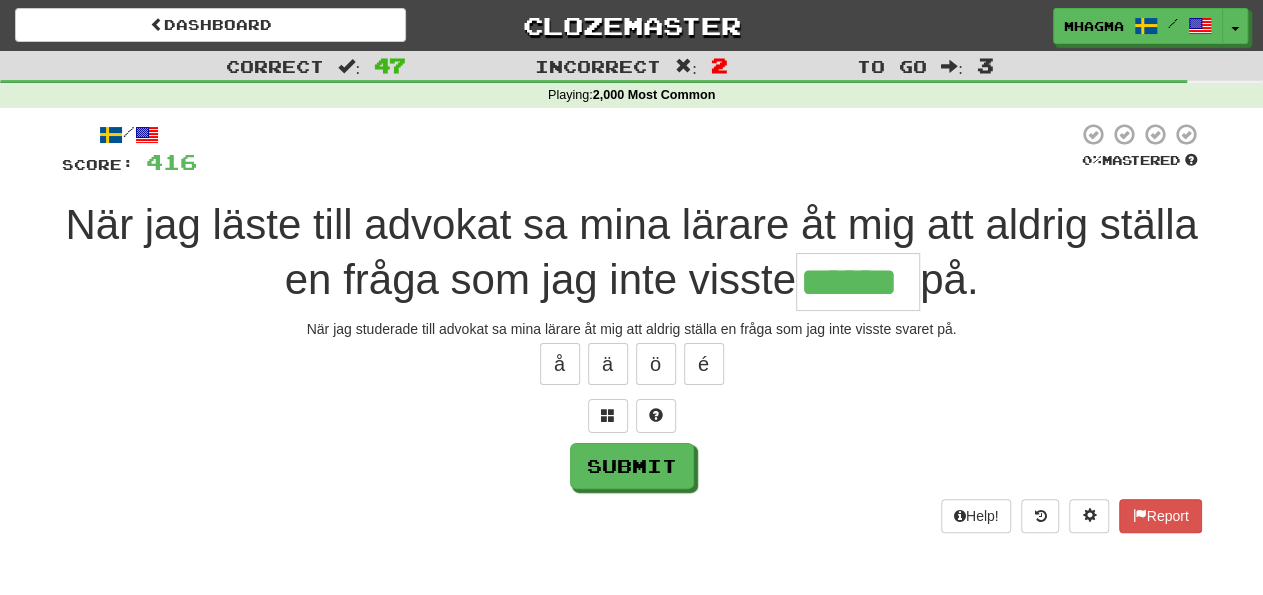 type on "******" 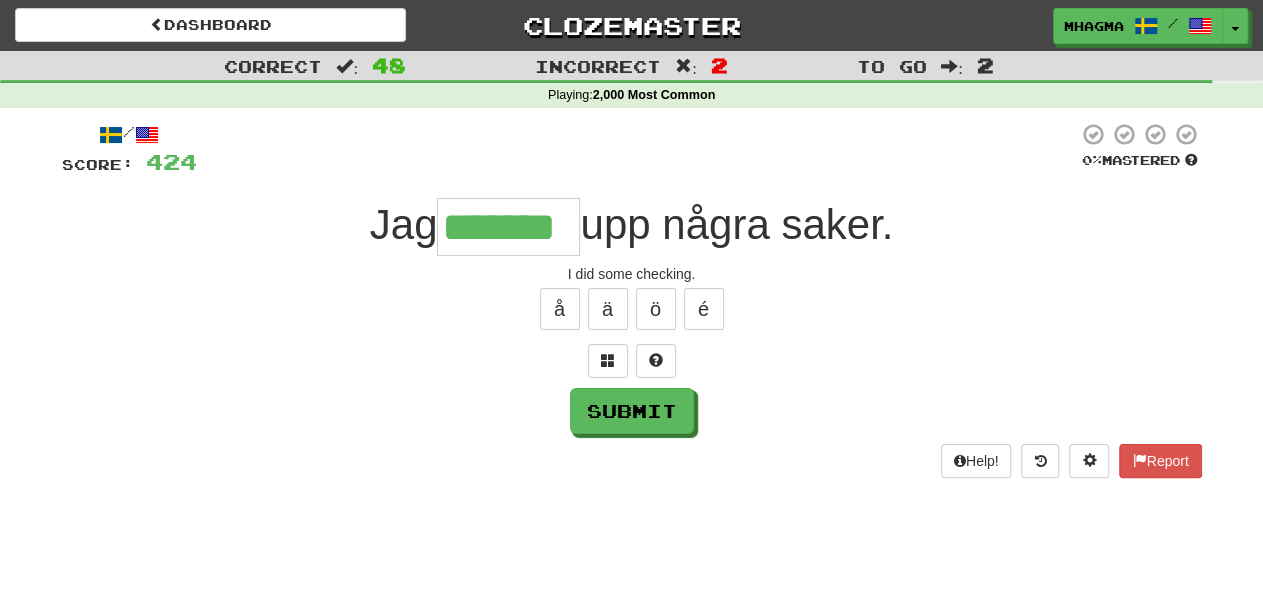 type on "*******" 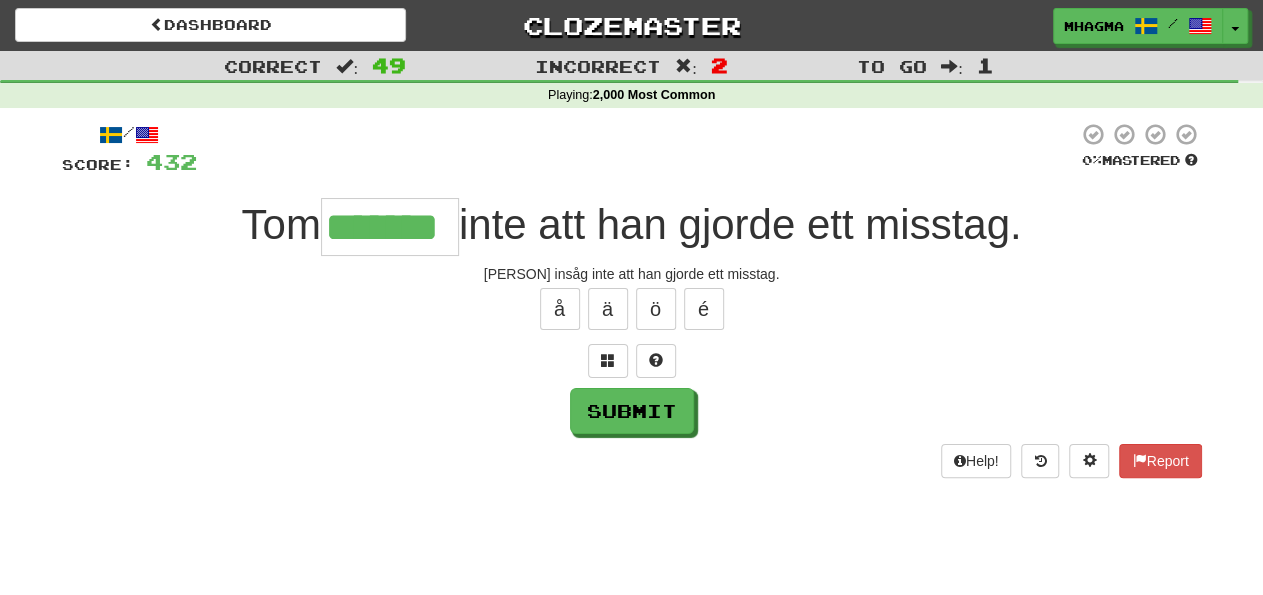 type on "*******" 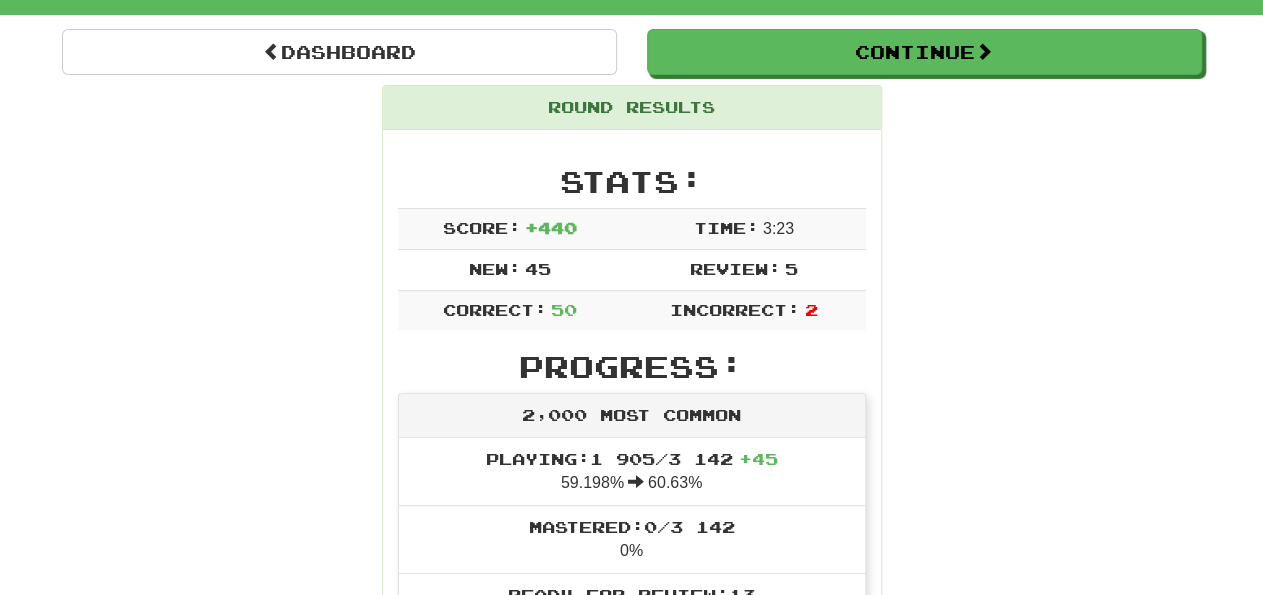 scroll, scrollTop: 208, scrollLeft: 0, axis: vertical 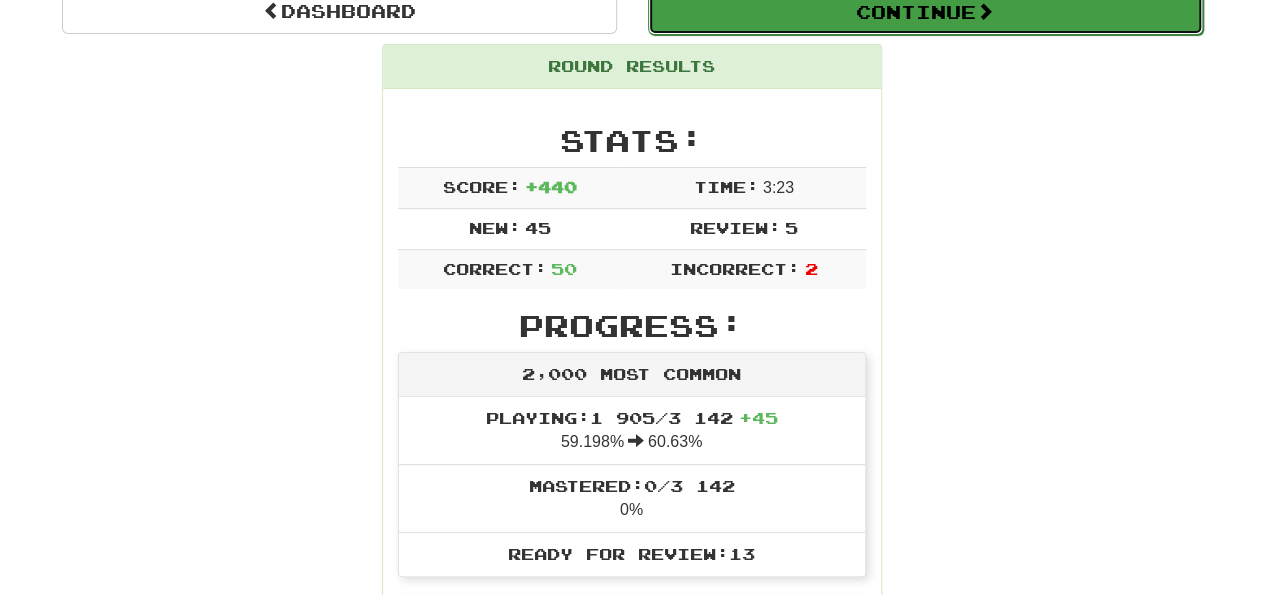 click on "Continue" at bounding box center [925, 12] 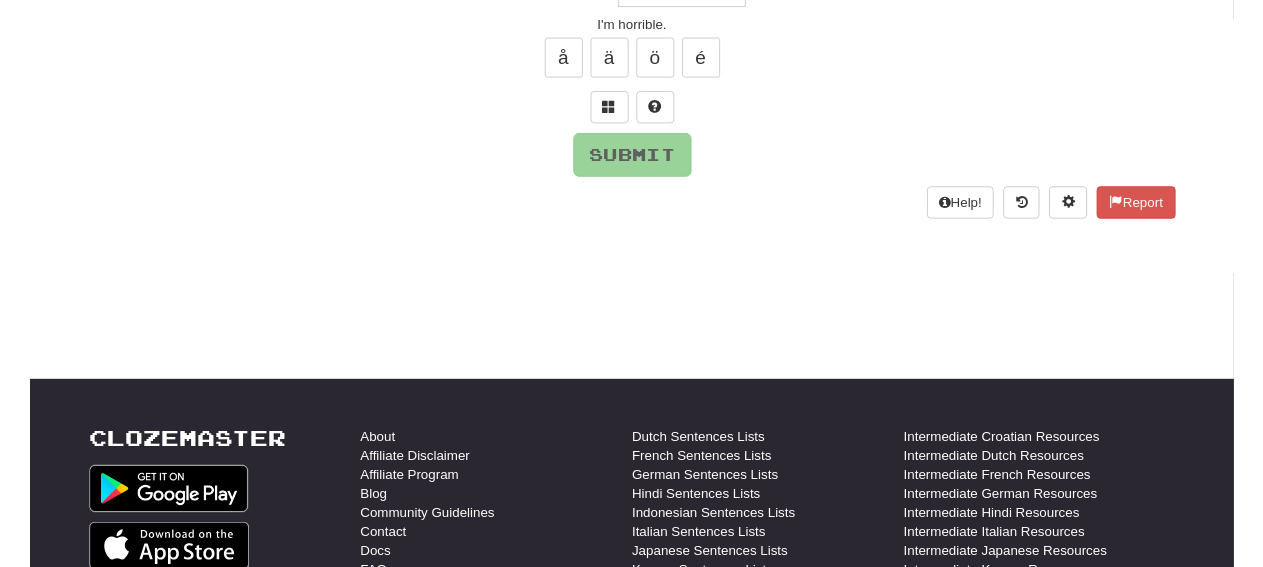 scroll, scrollTop: 0, scrollLeft: 0, axis: both 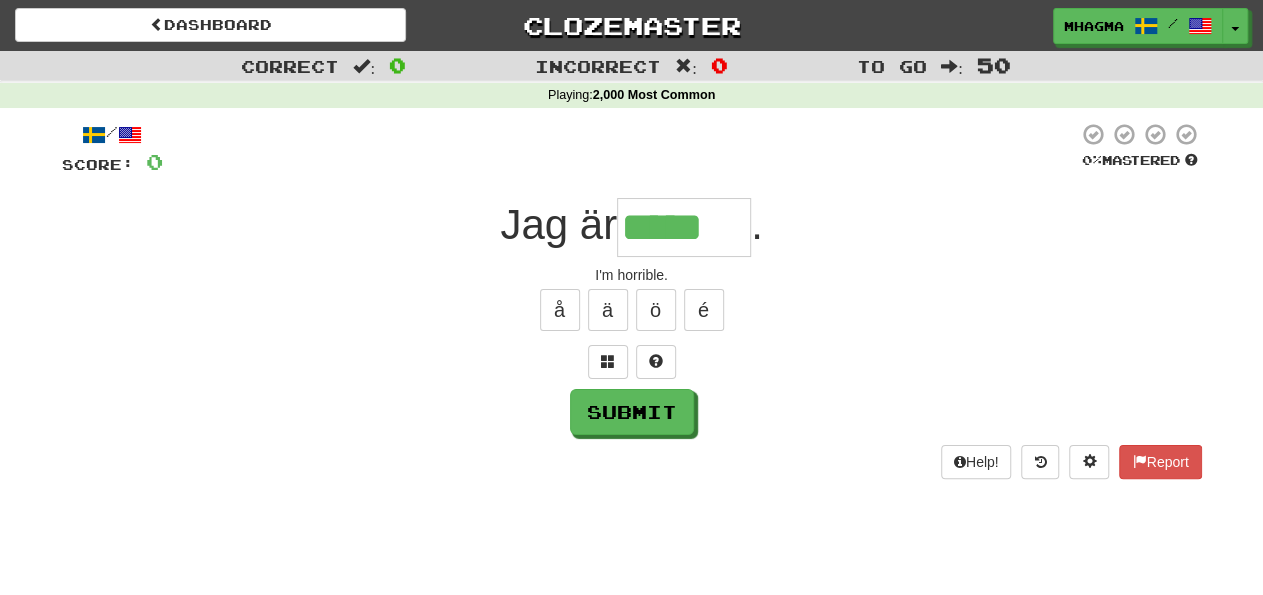 type on "*****" 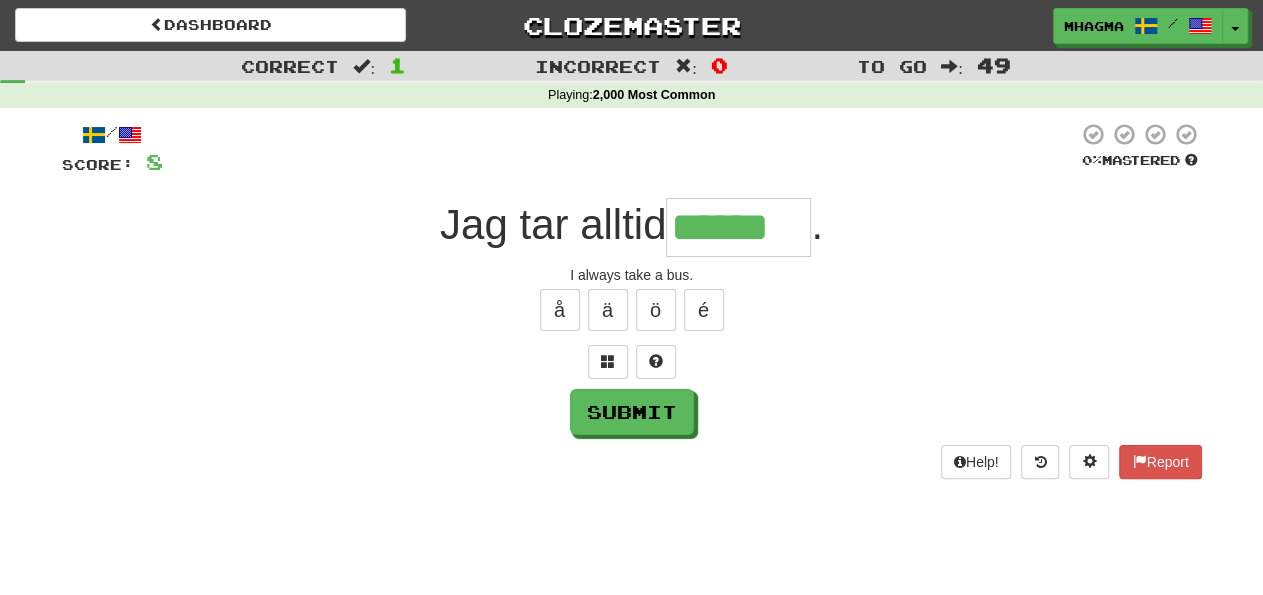 type on "******" 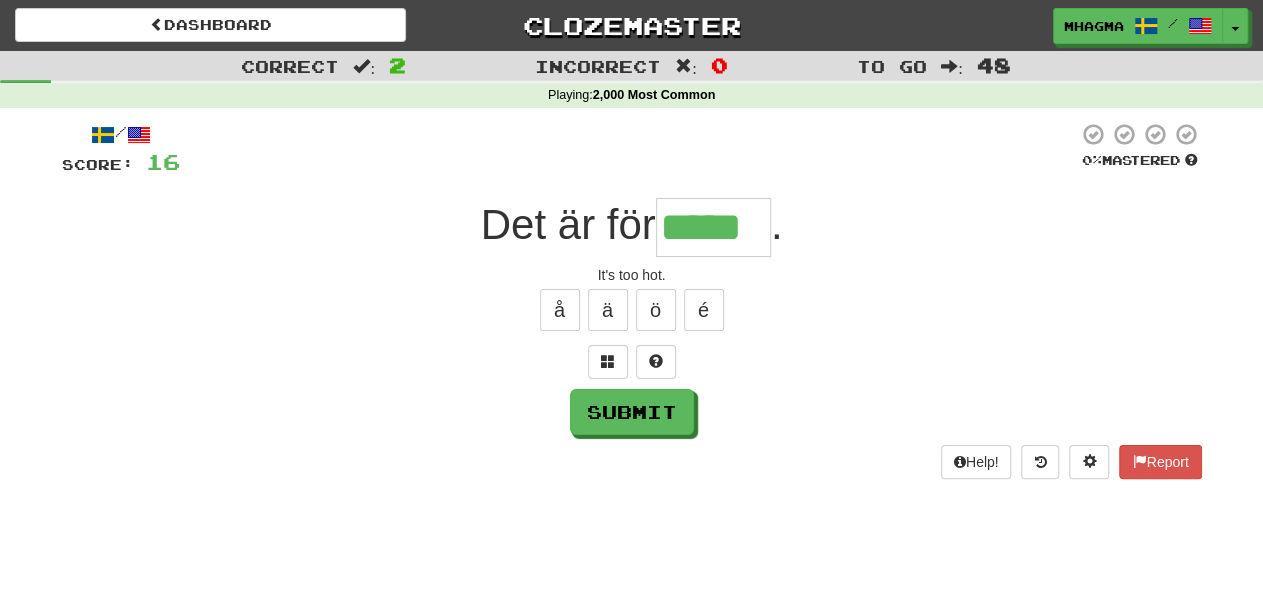 type on "*****" 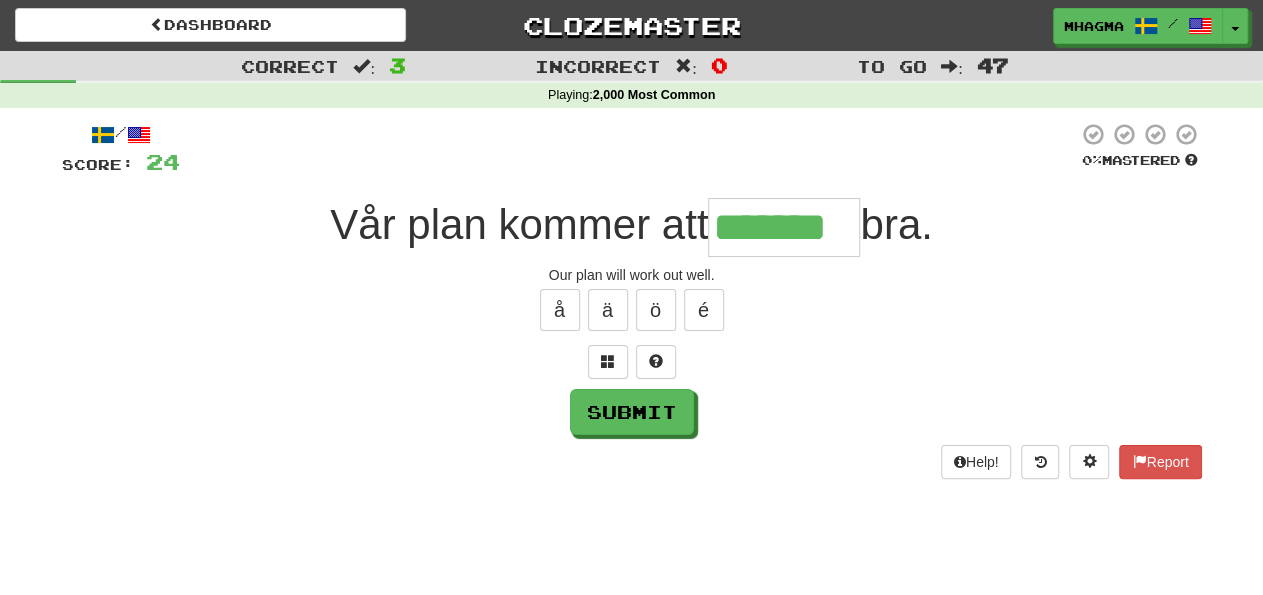 type on "*******" 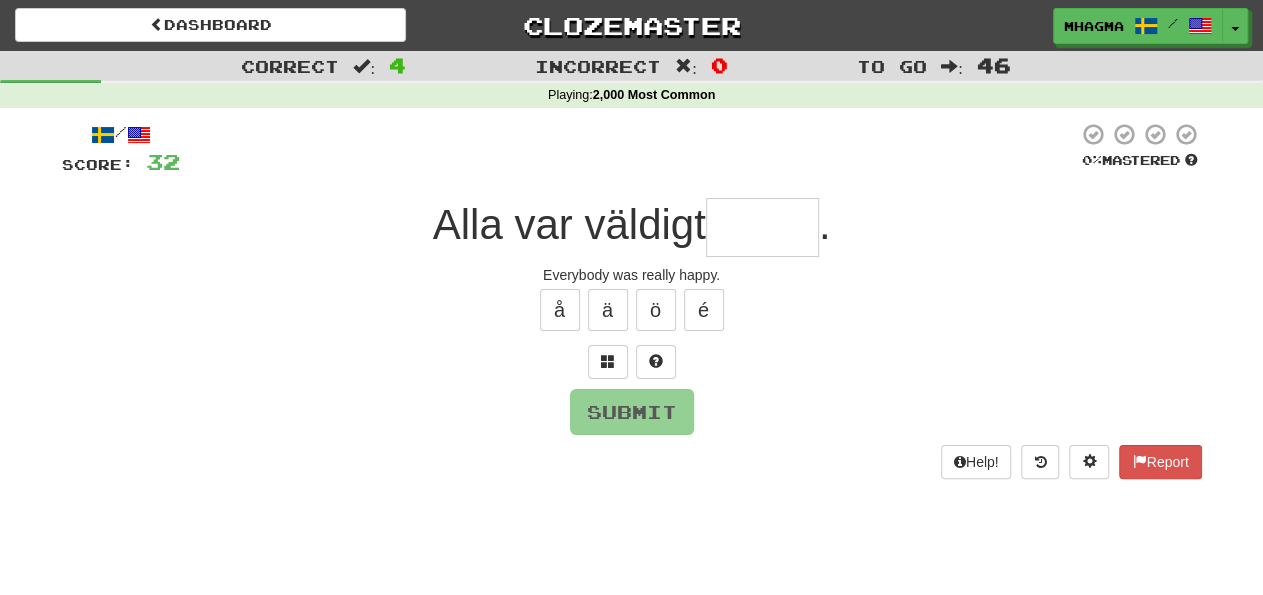 type on "*" 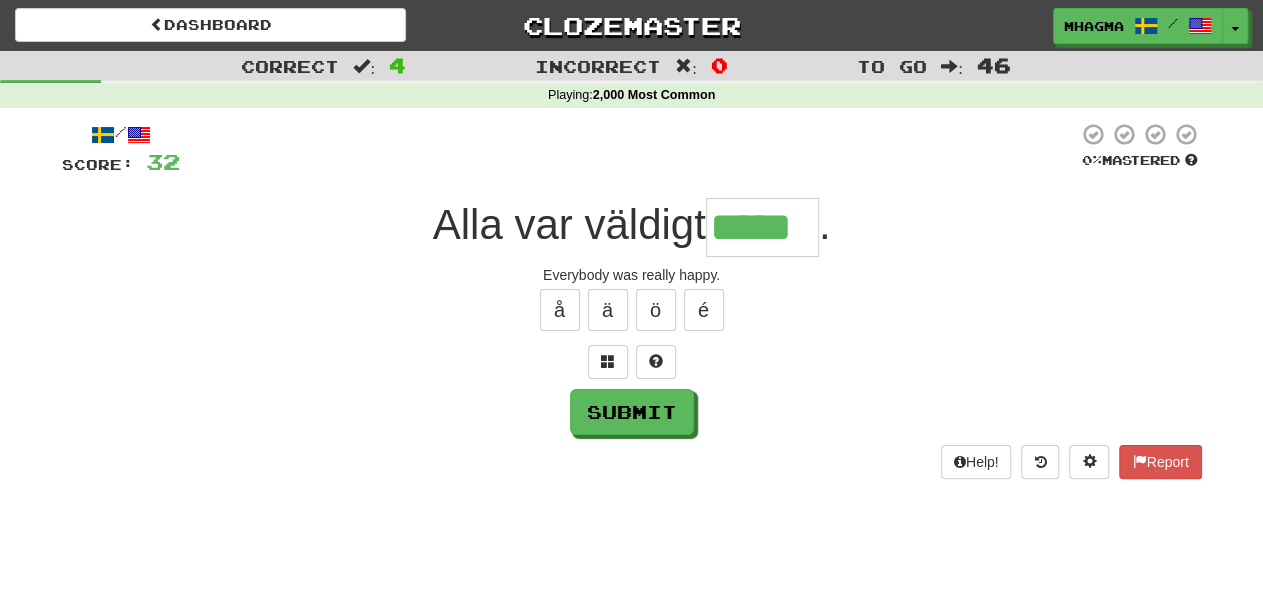 type on "*****" 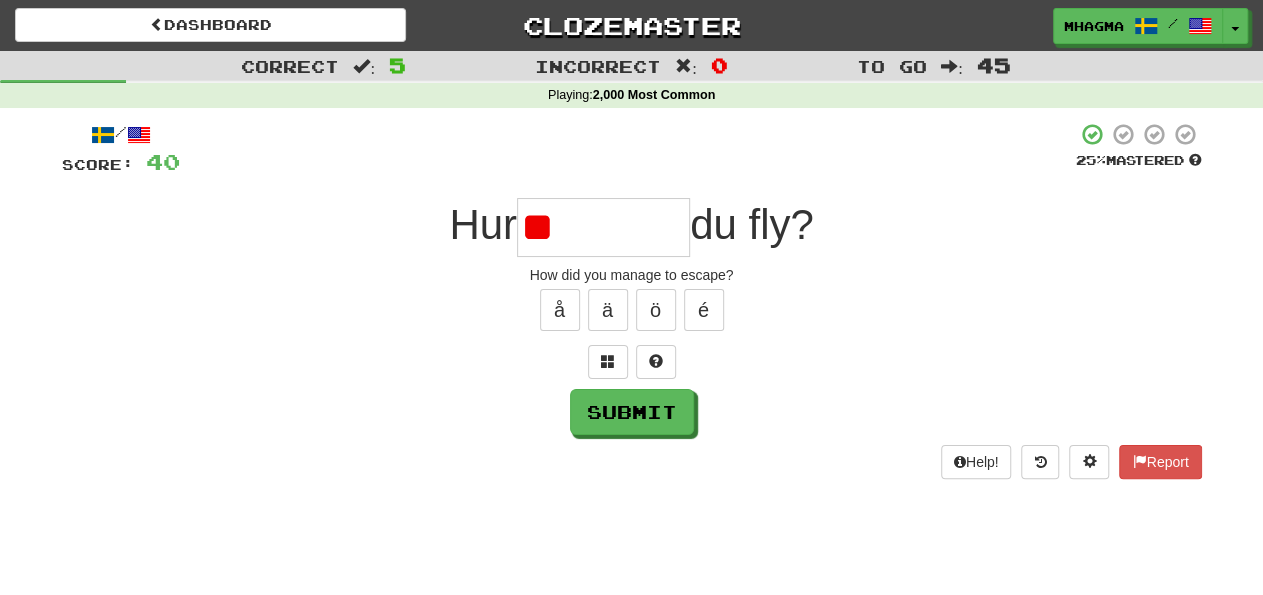 type on "*" 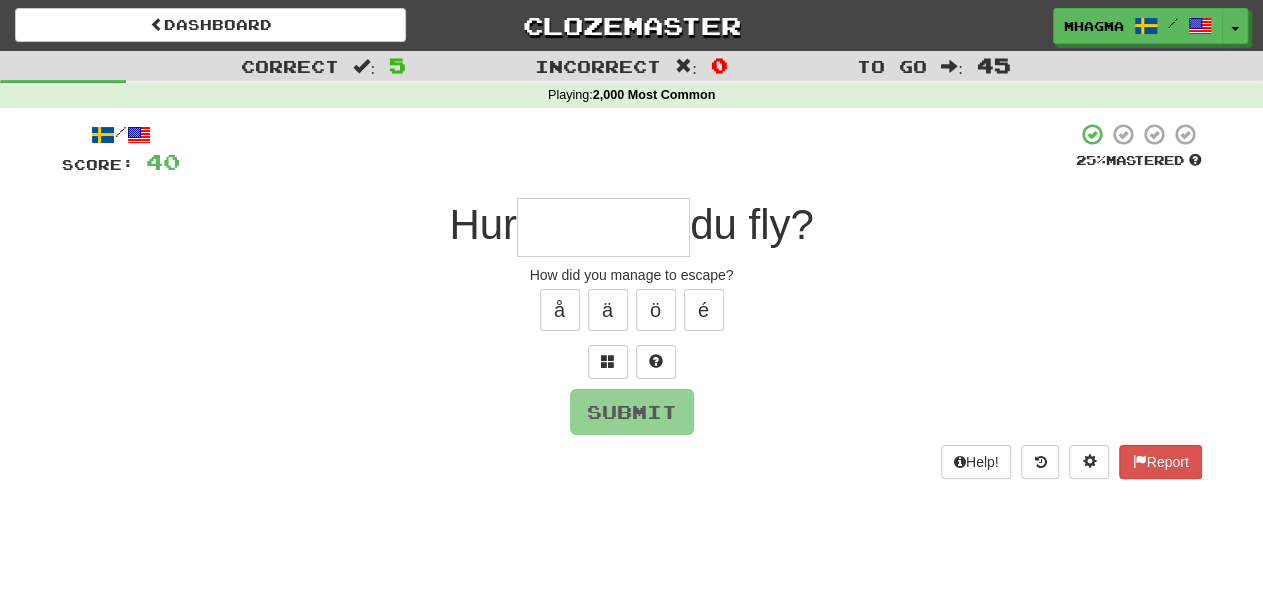 type on "********" 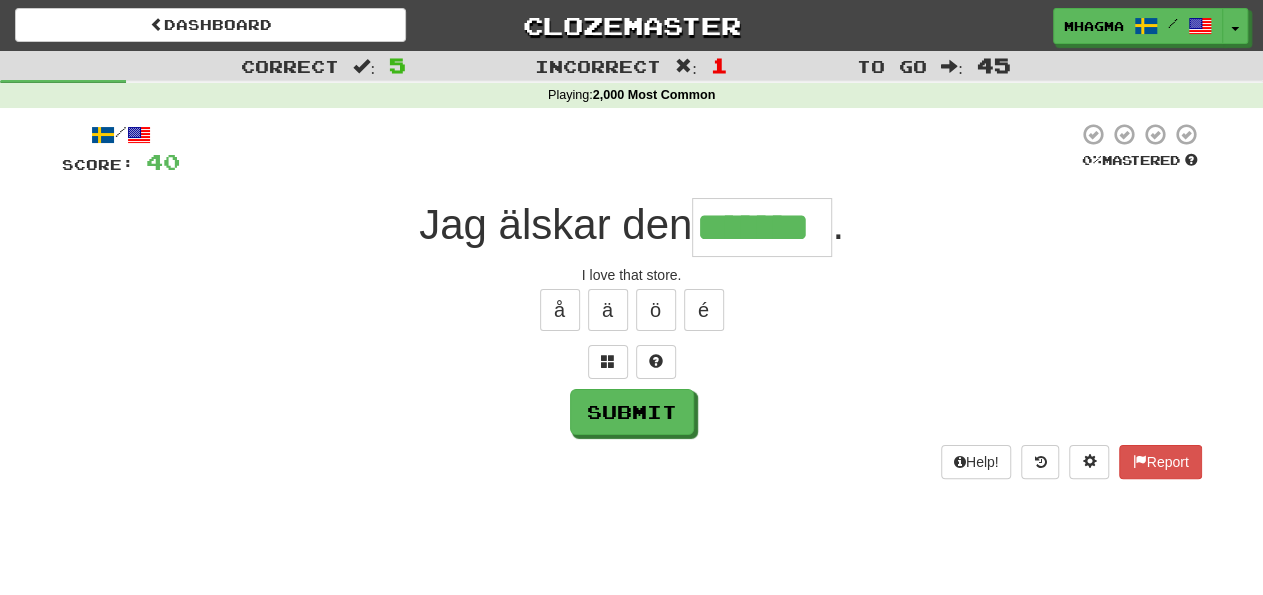 type on "*******" 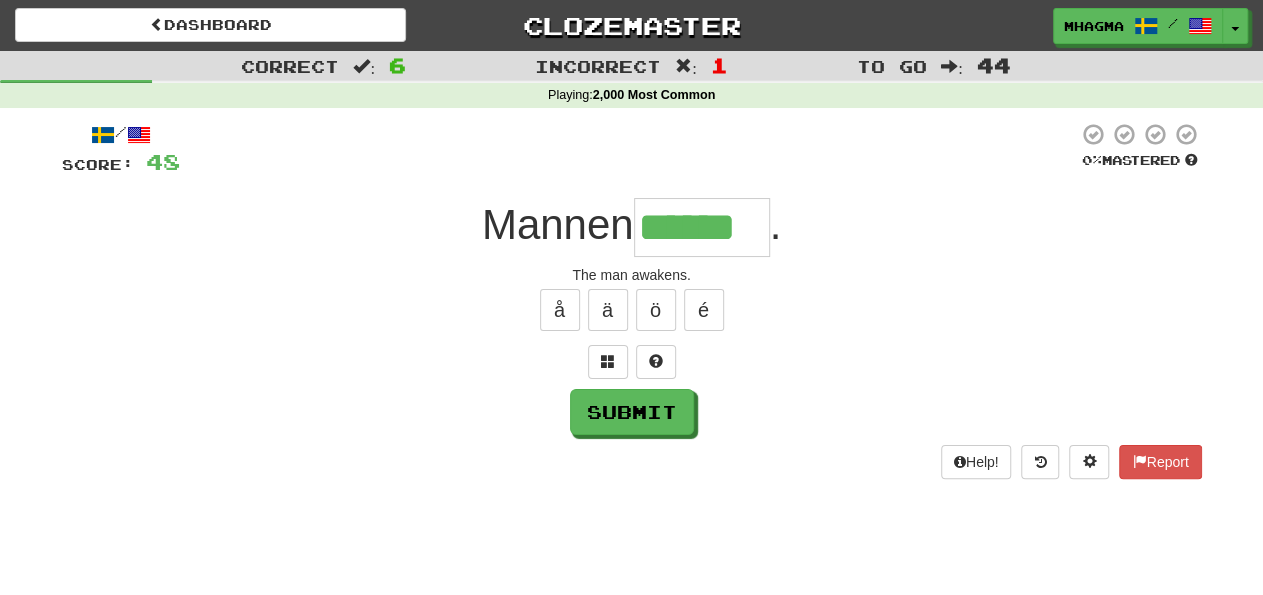type on "******" 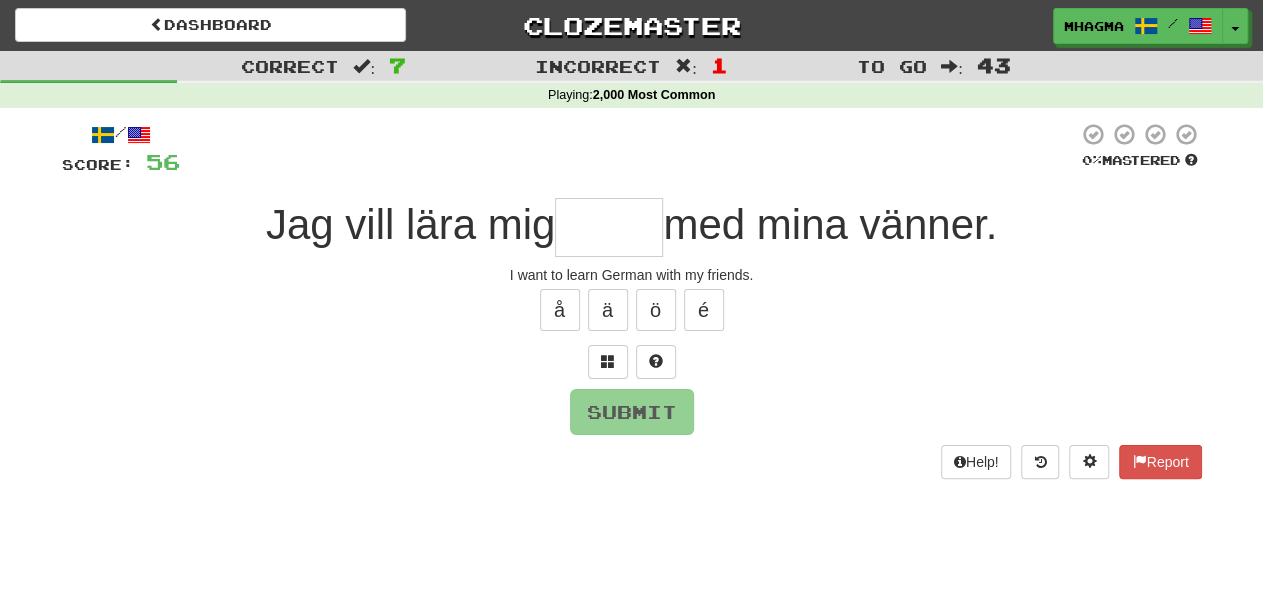 type on "*" 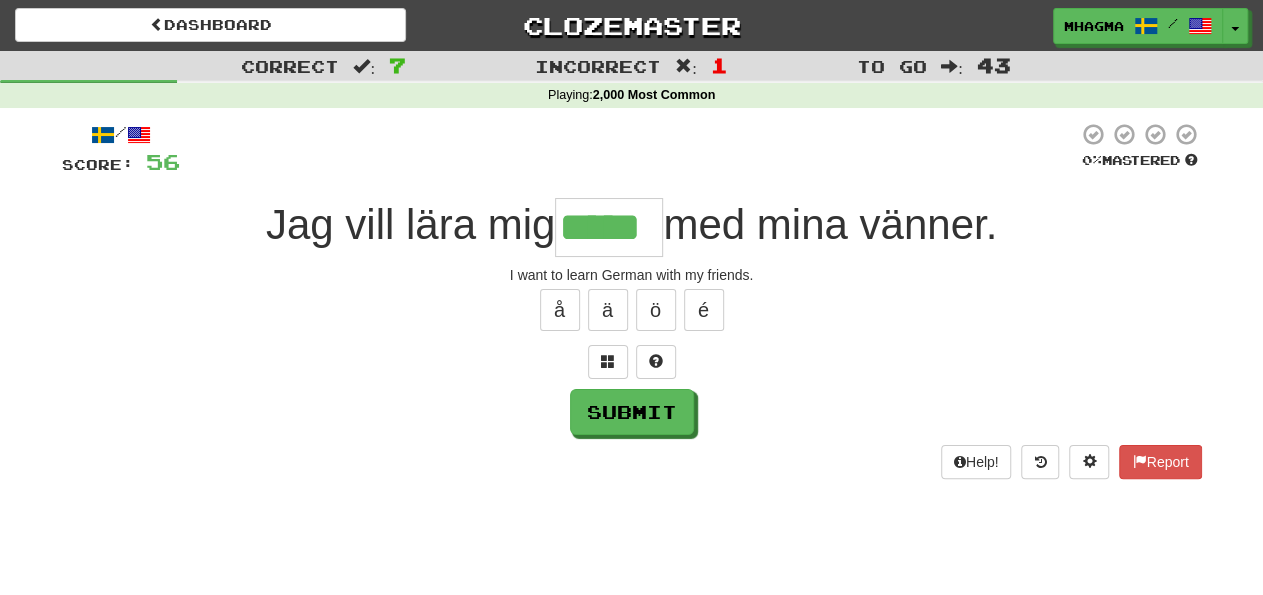 type on "*****" 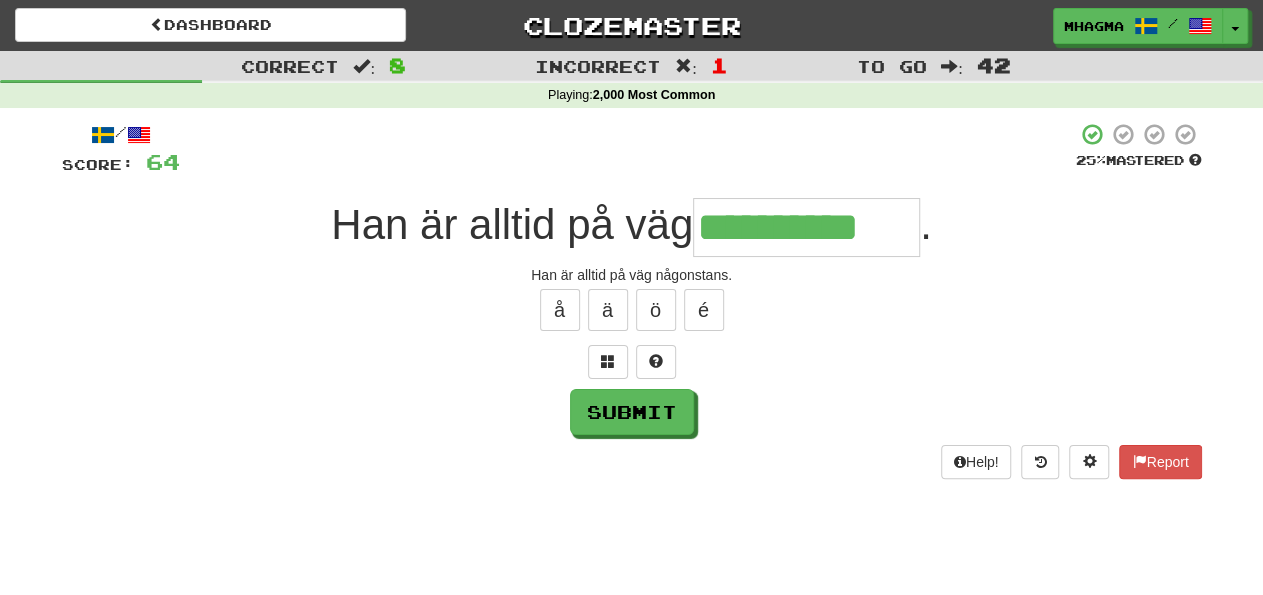 type on "**********" 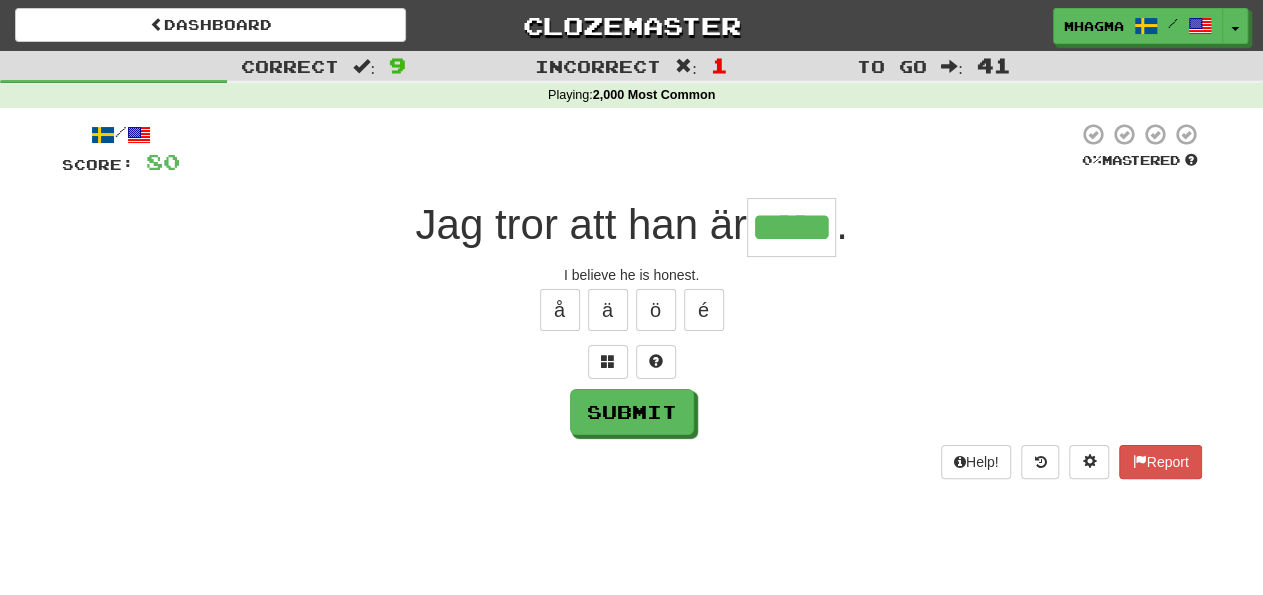 type on "*****" 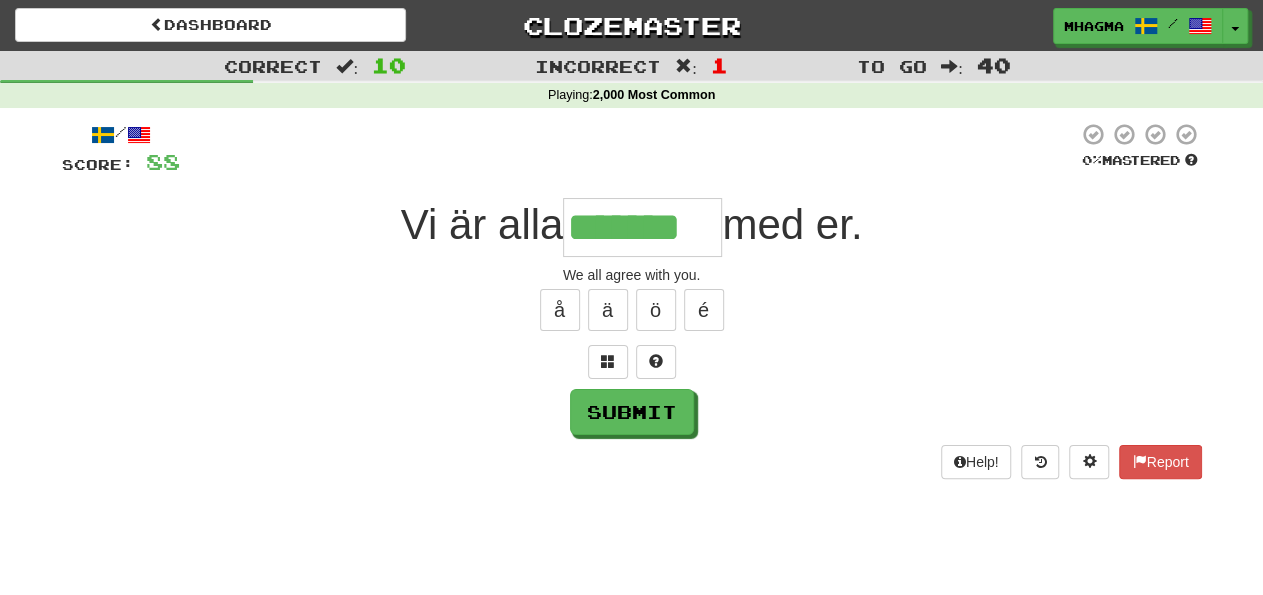 type on "*******" 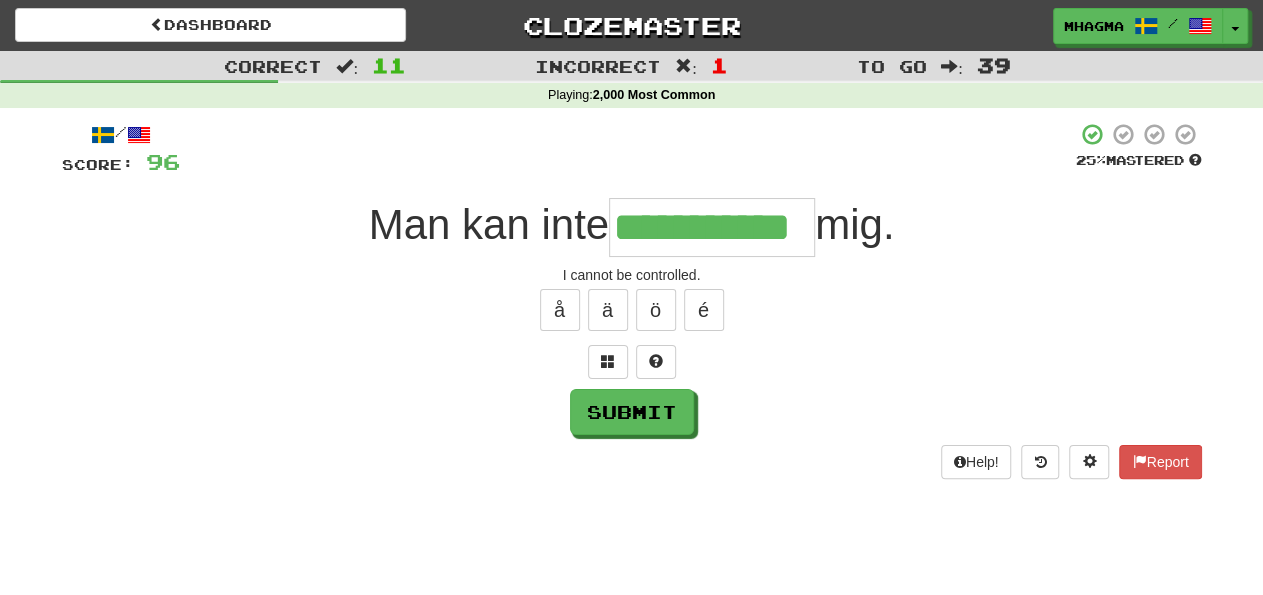 type on "**********" 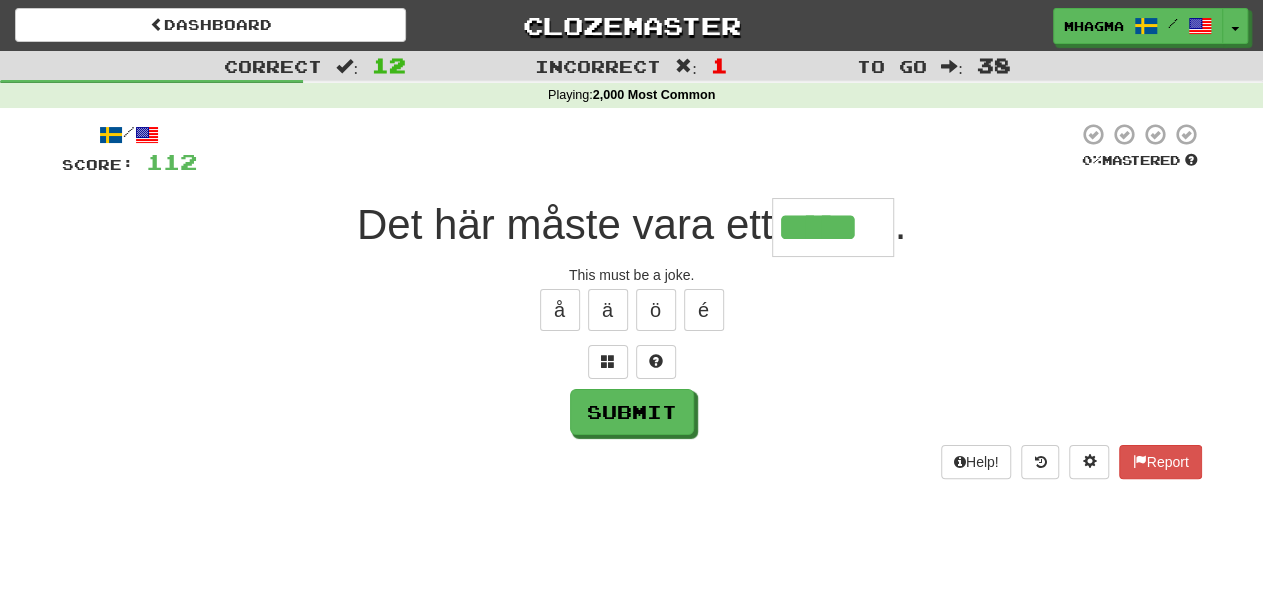 type on "*****" 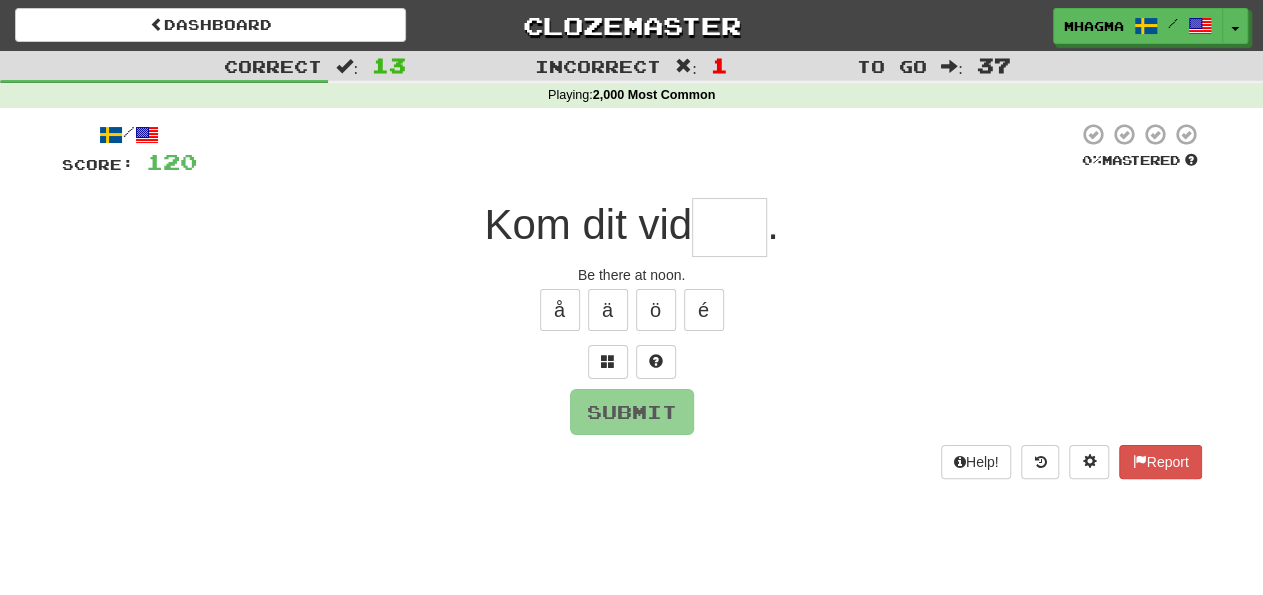 type on "*" 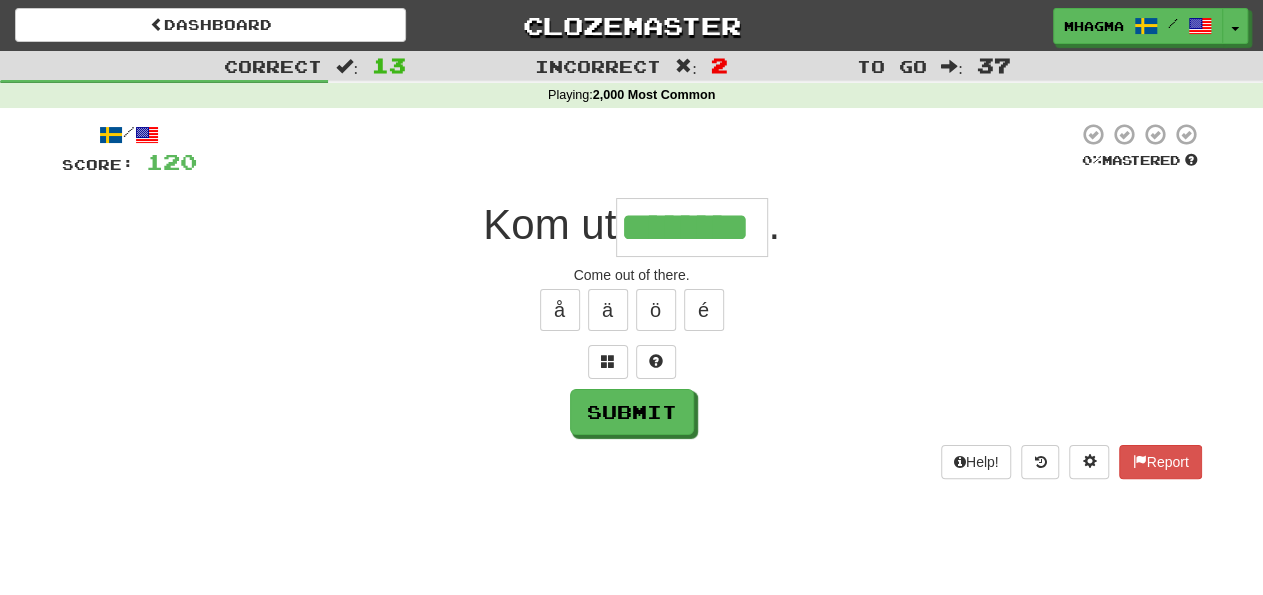 type on "********" 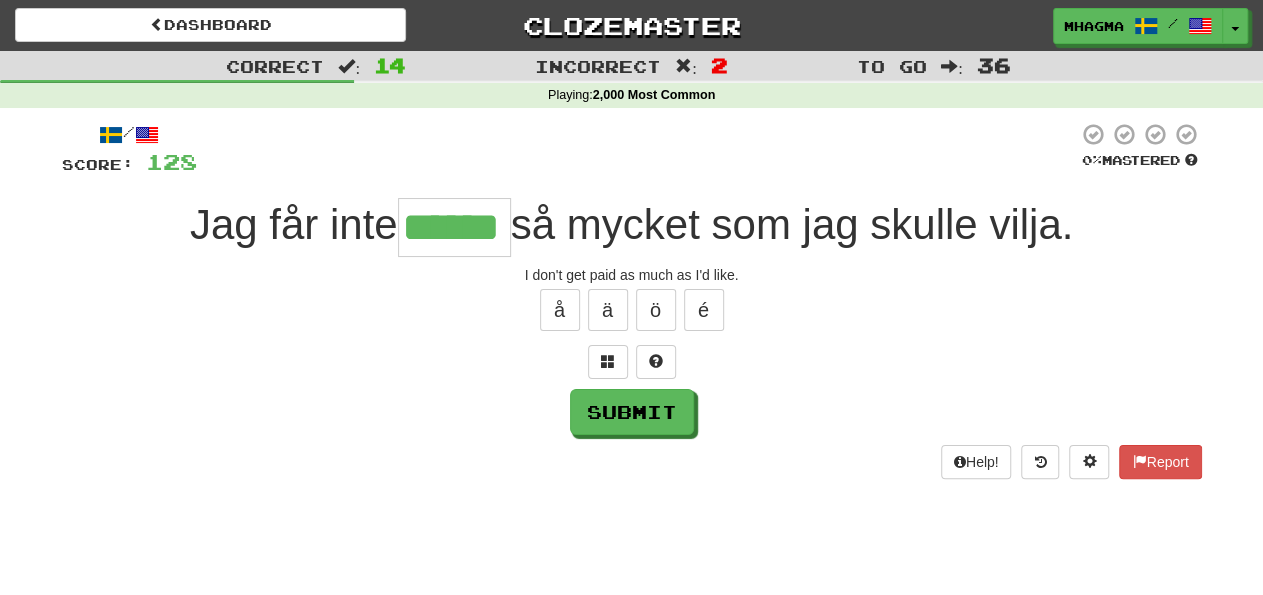 type on "******" 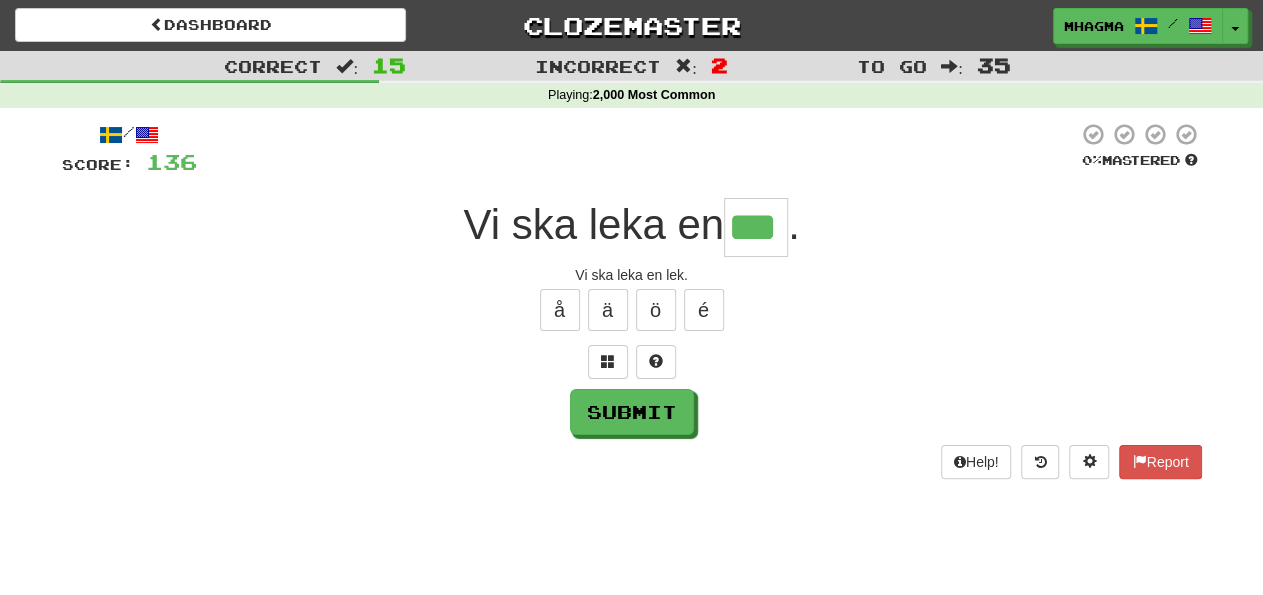 type on "***" 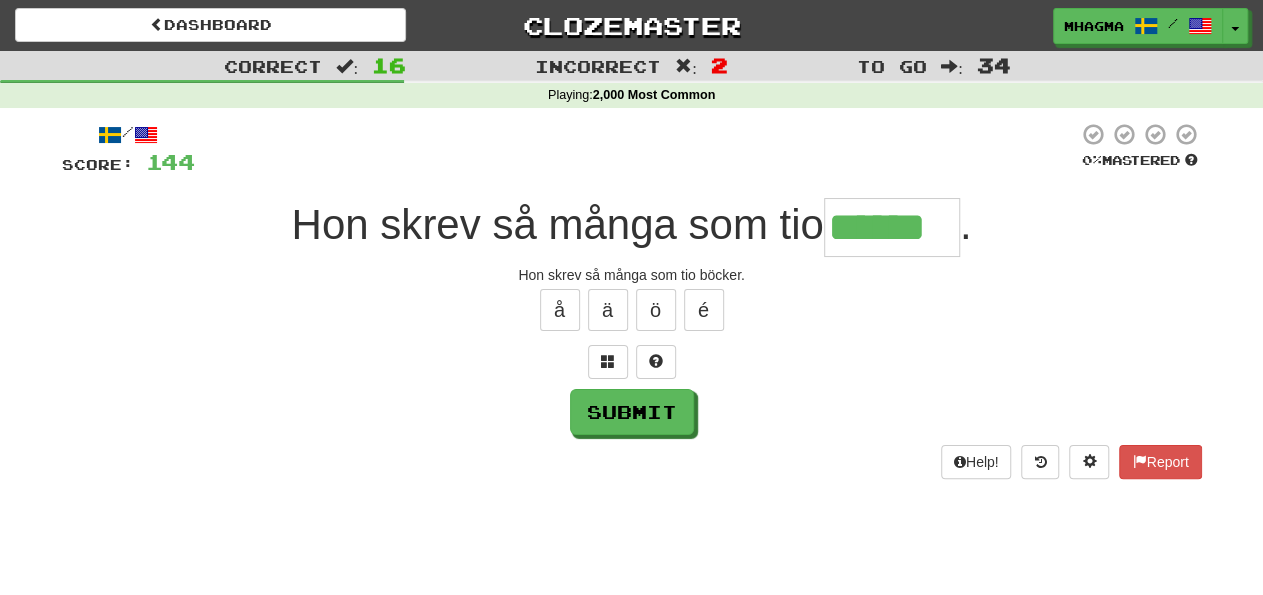 type on "******" 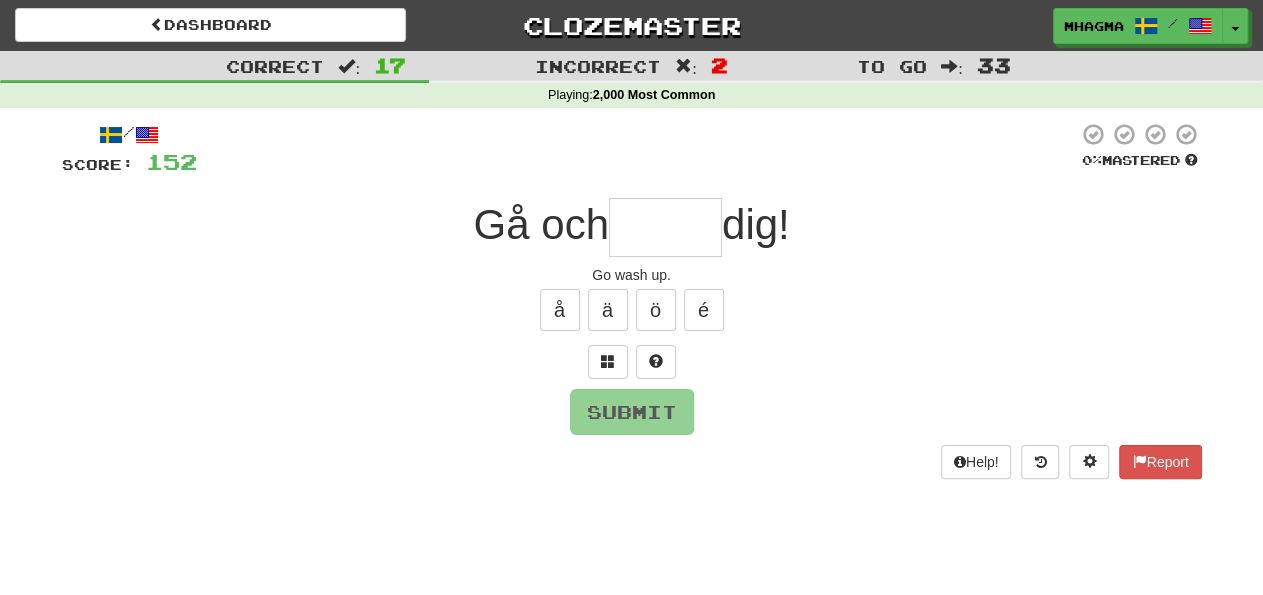 type on "*" 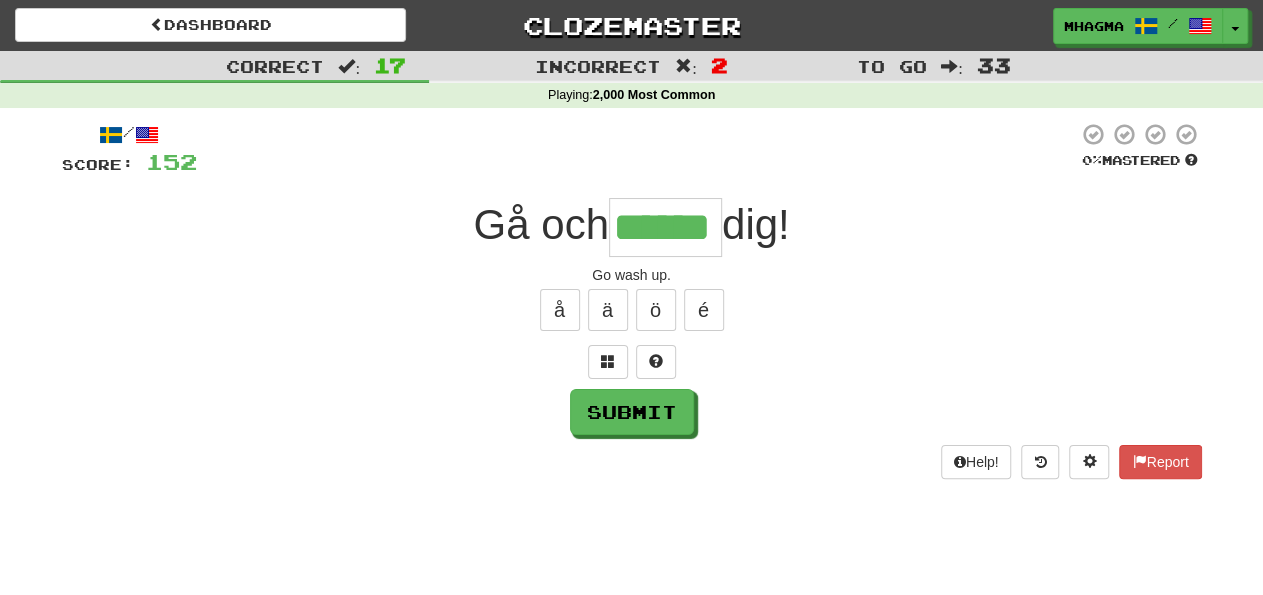 type on "******" 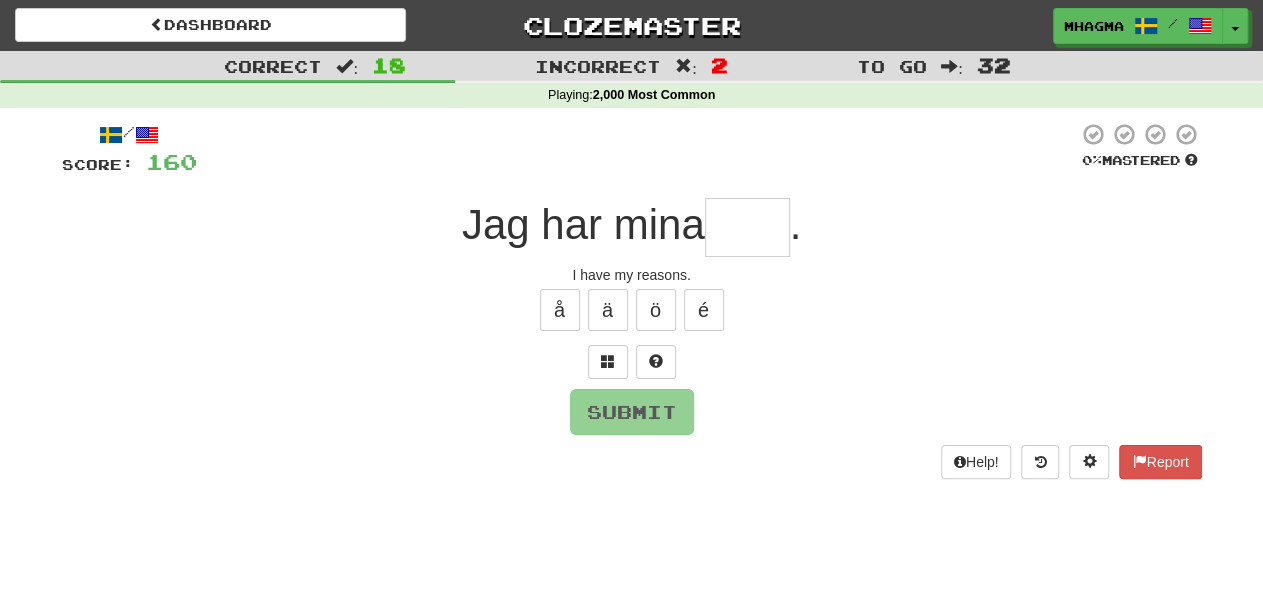 type on "****" 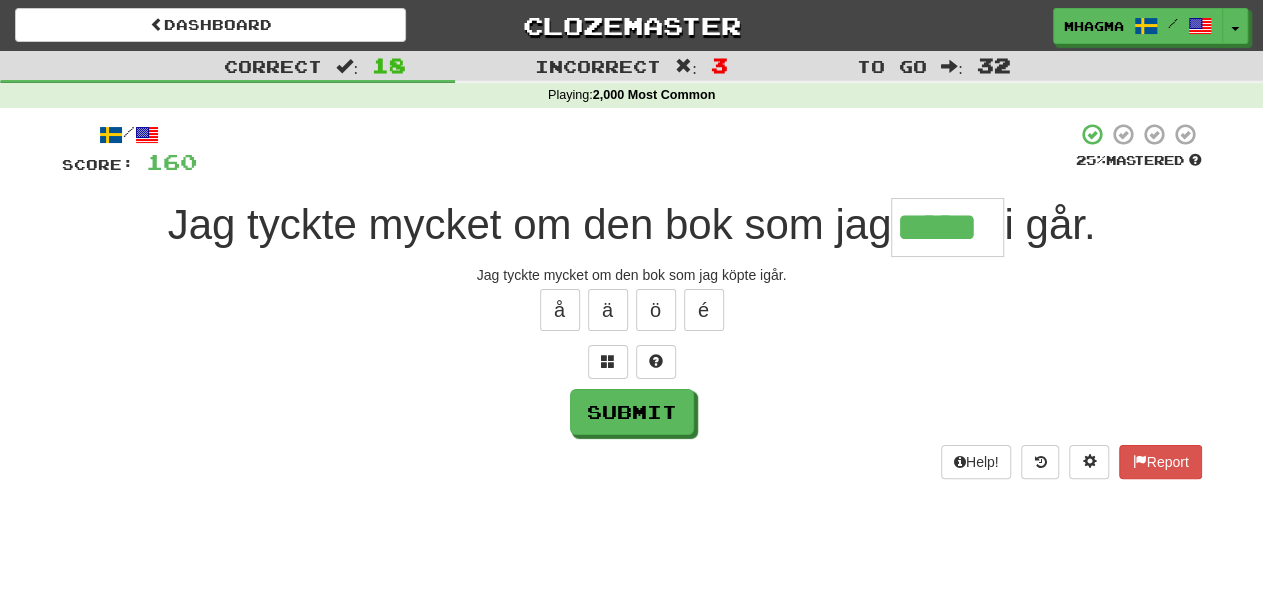 type on "*****" 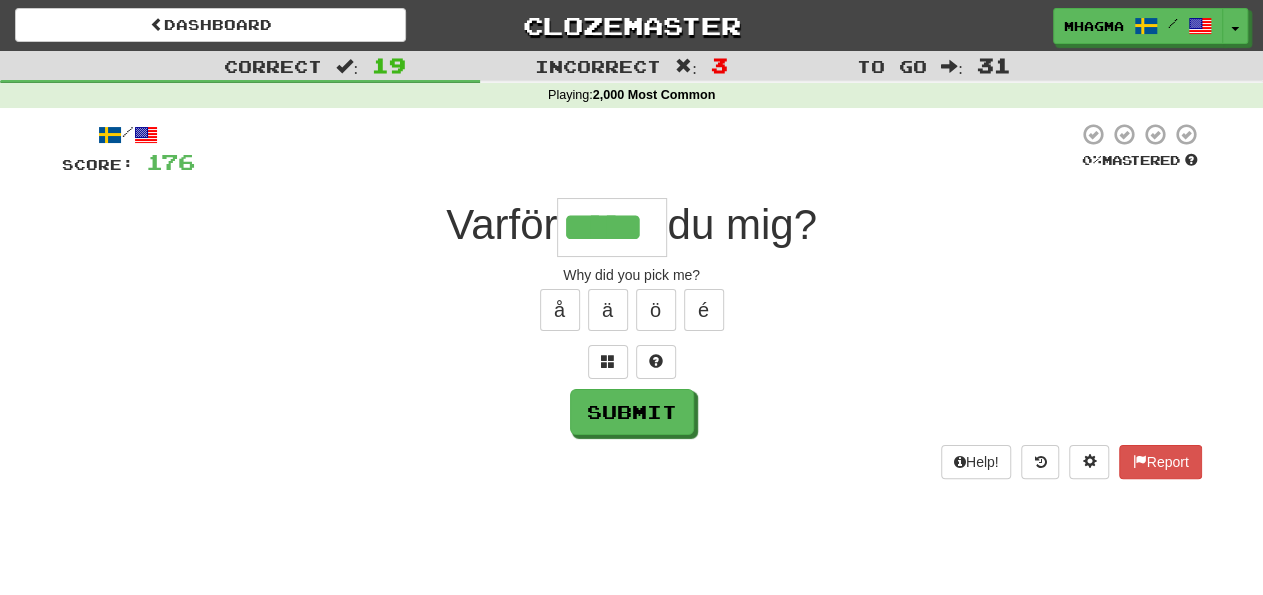 type on "*****" 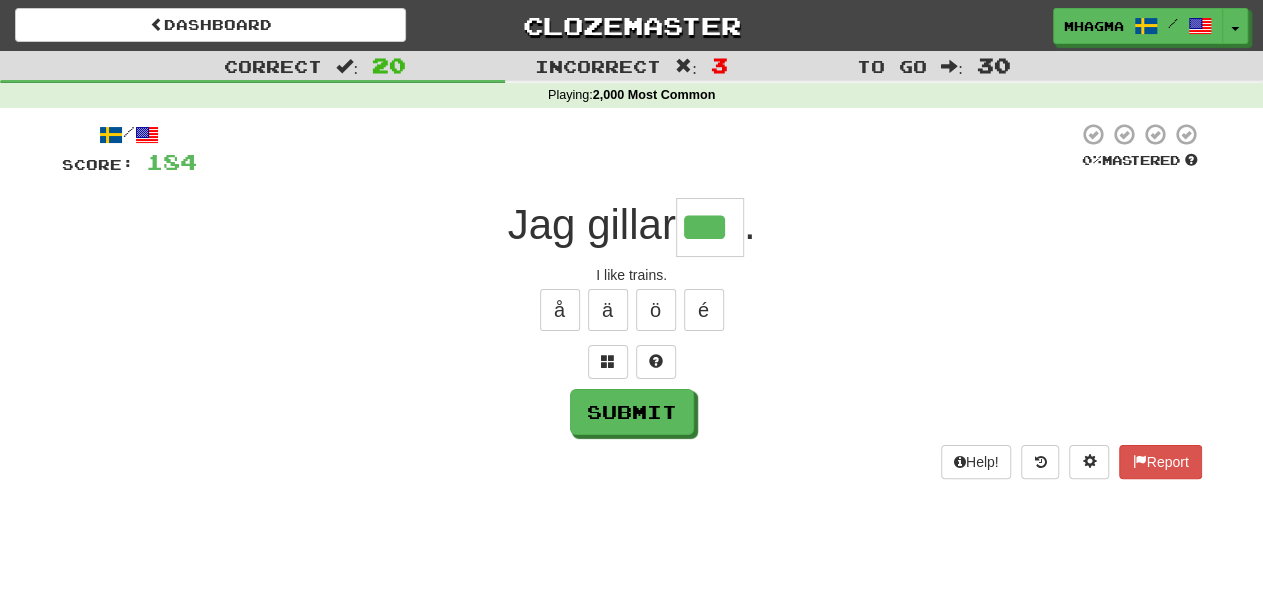type on "***" 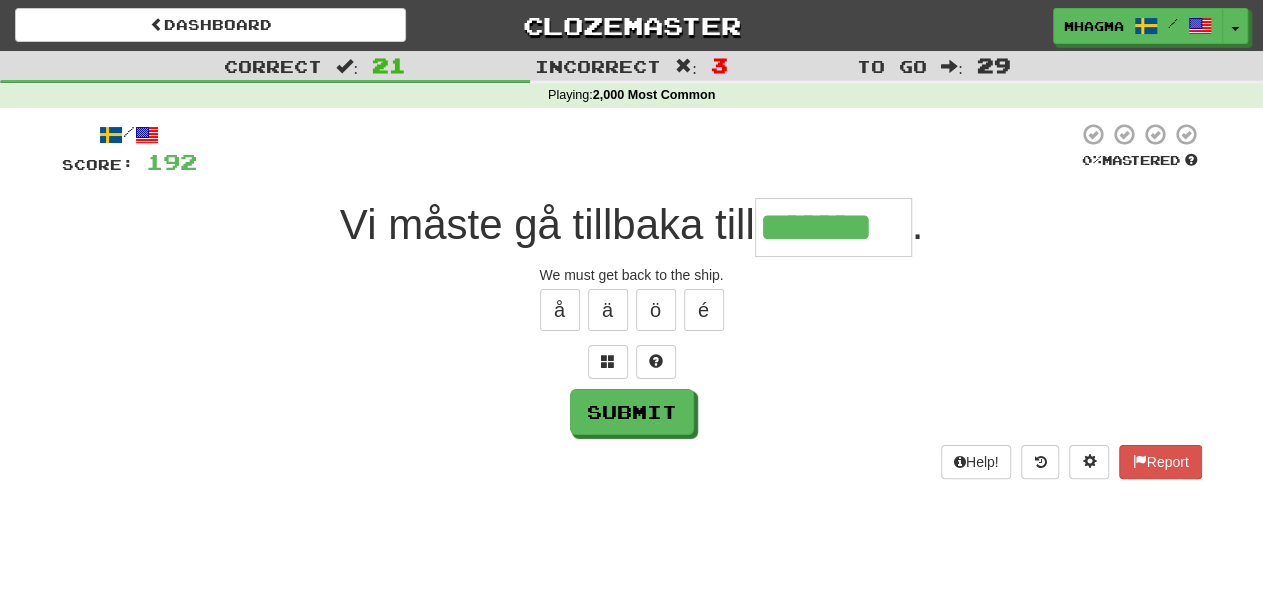 type on "*******" 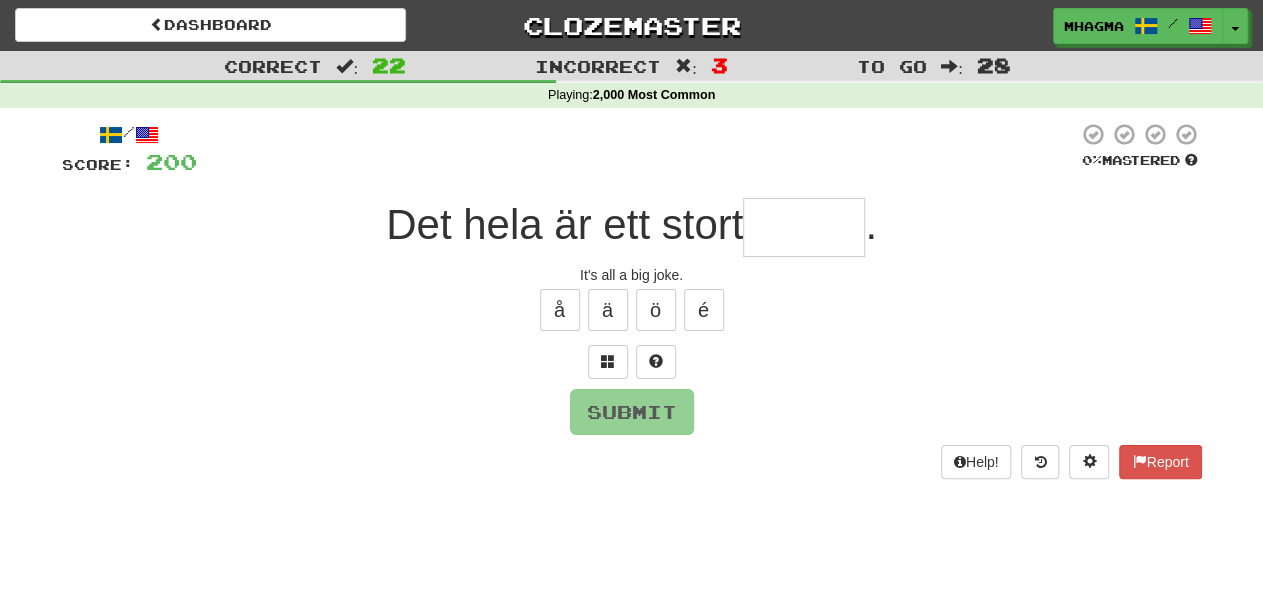 type on "*" 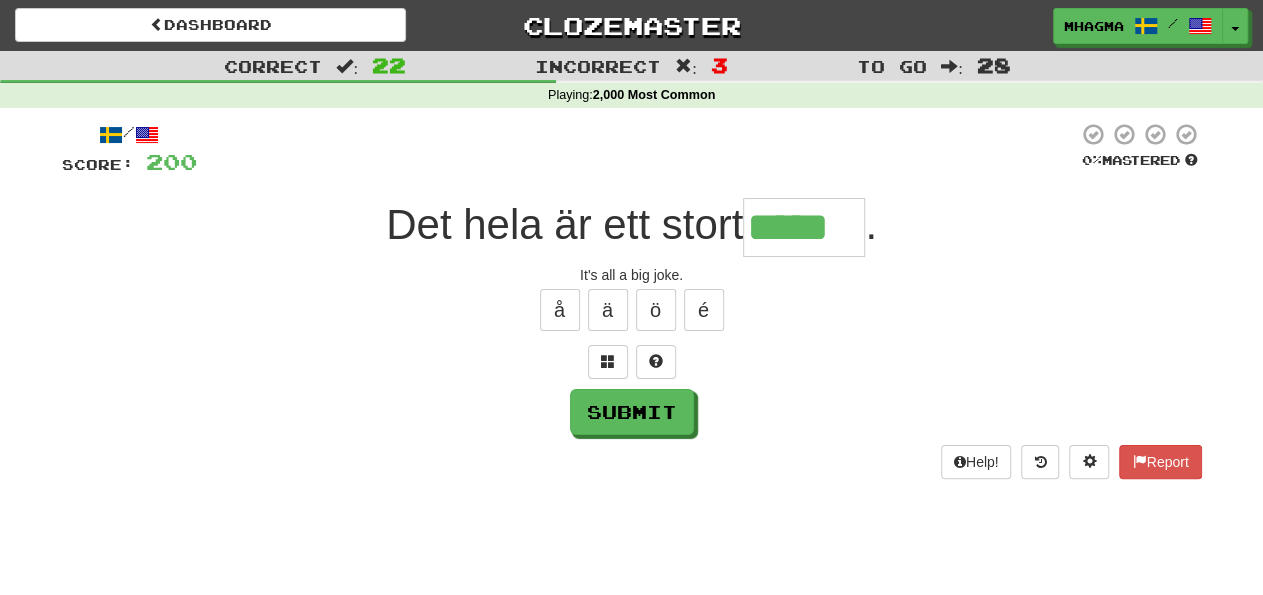 type on "*****" 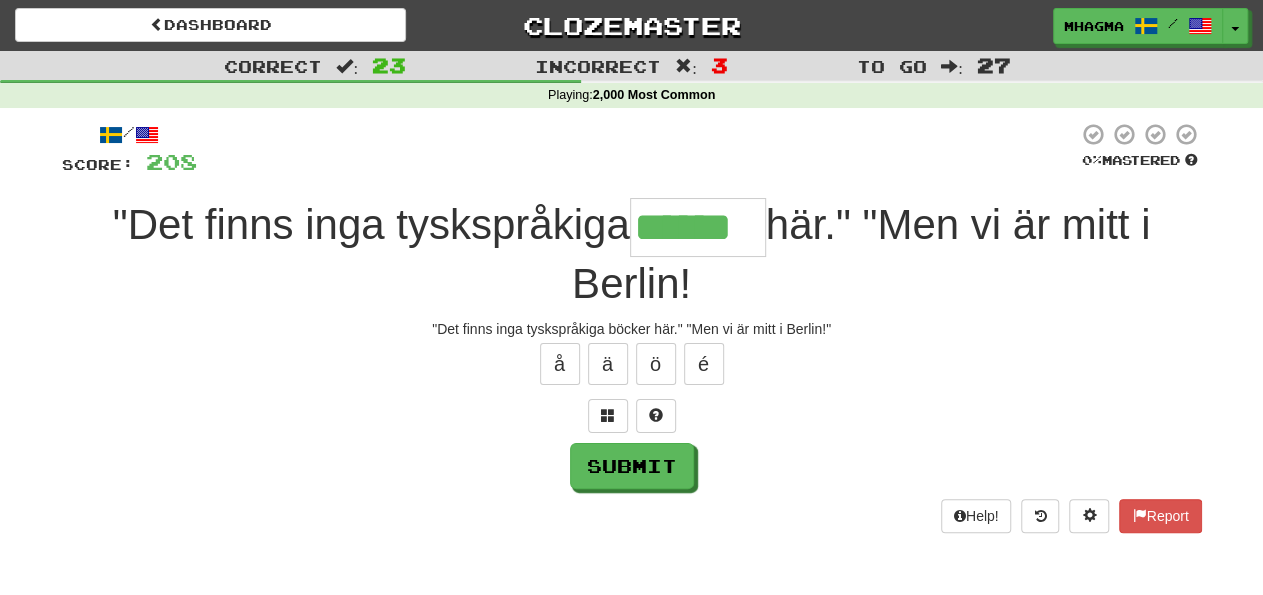 type on "******" 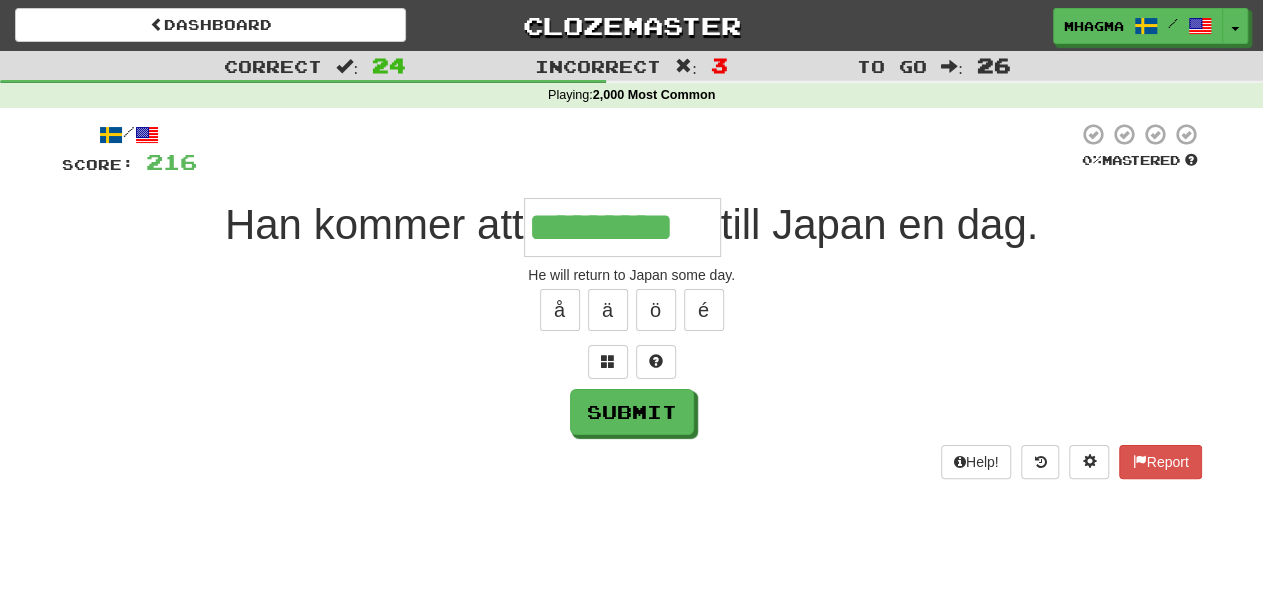 type on "*********" 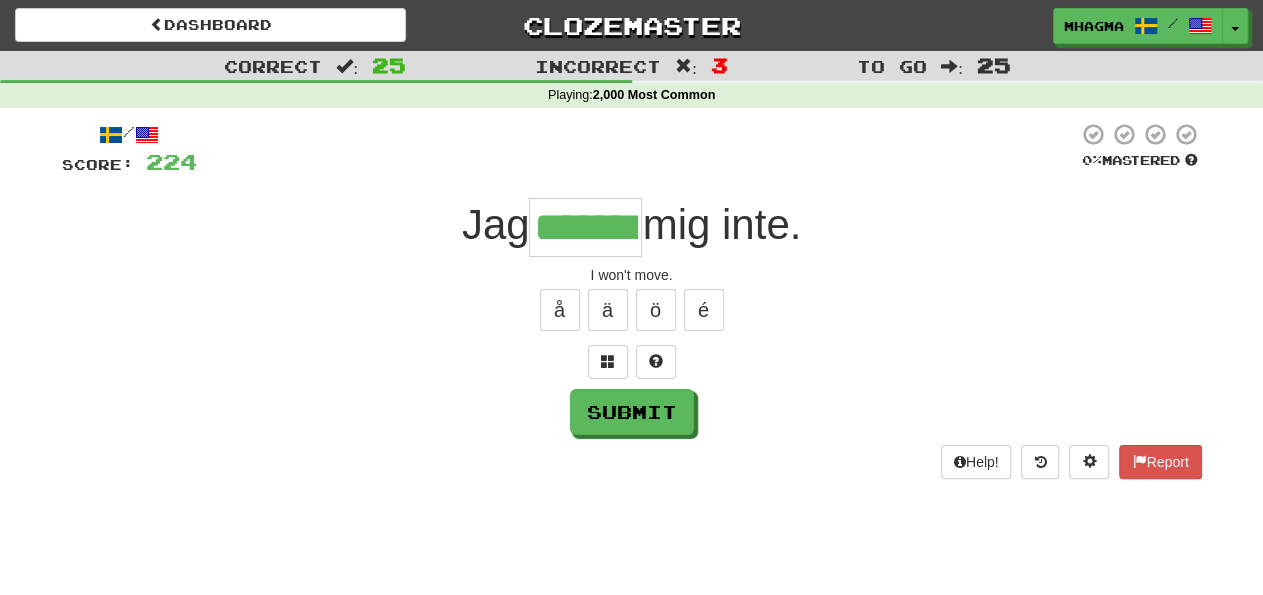 type on "*******" 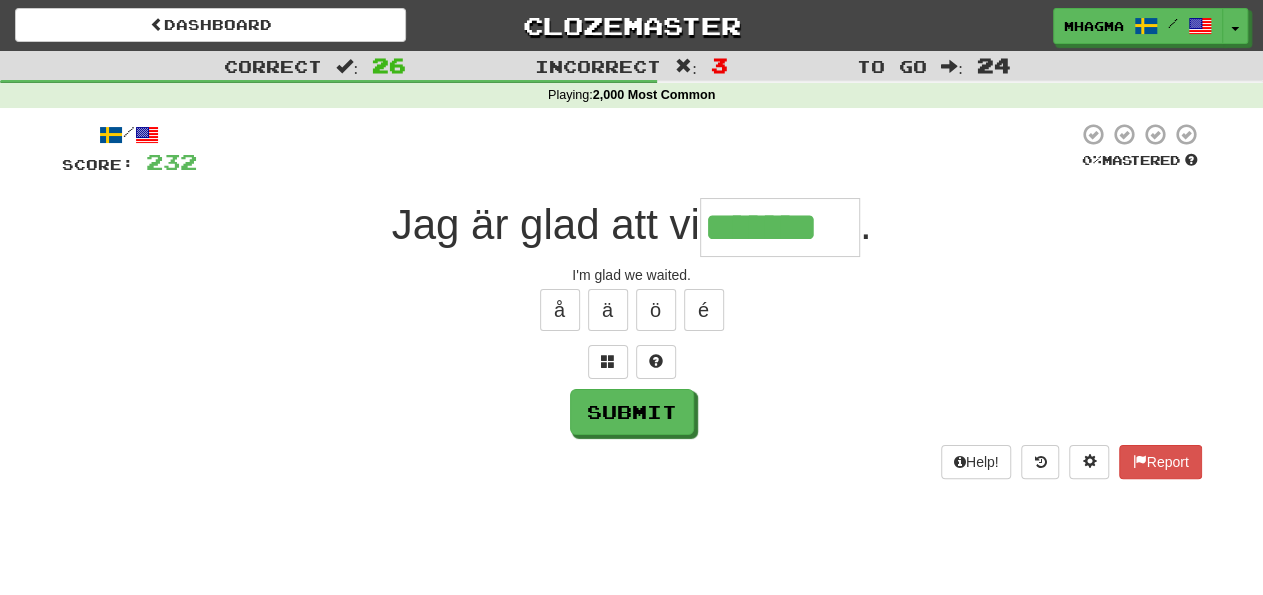 type on "*******" 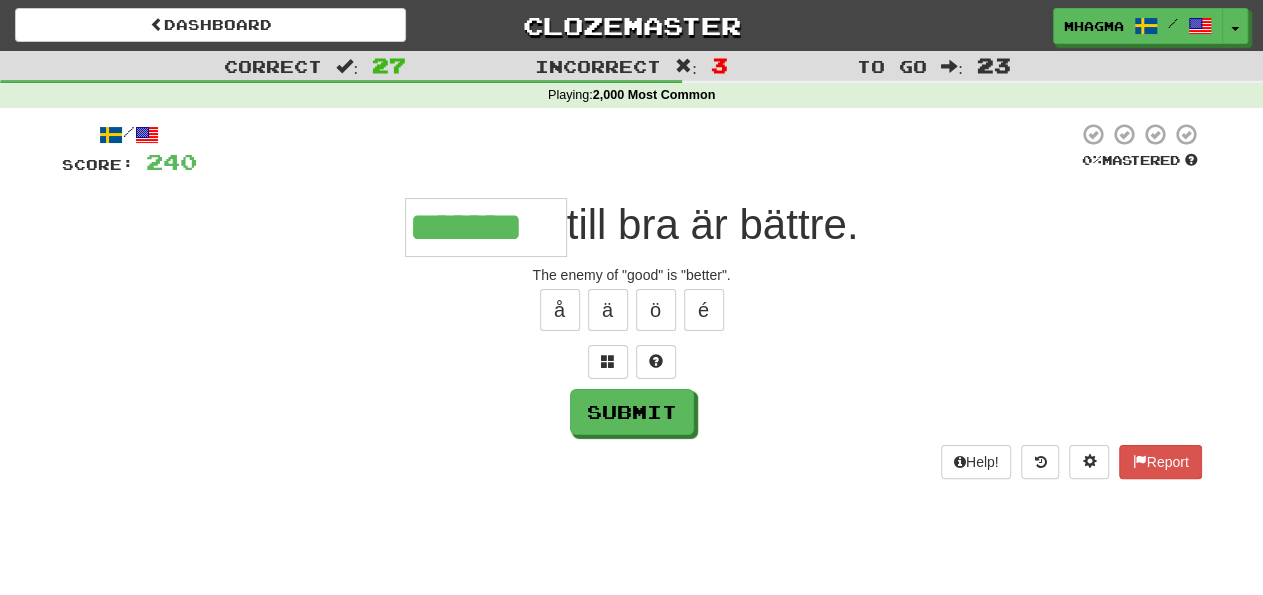 type on "*******" 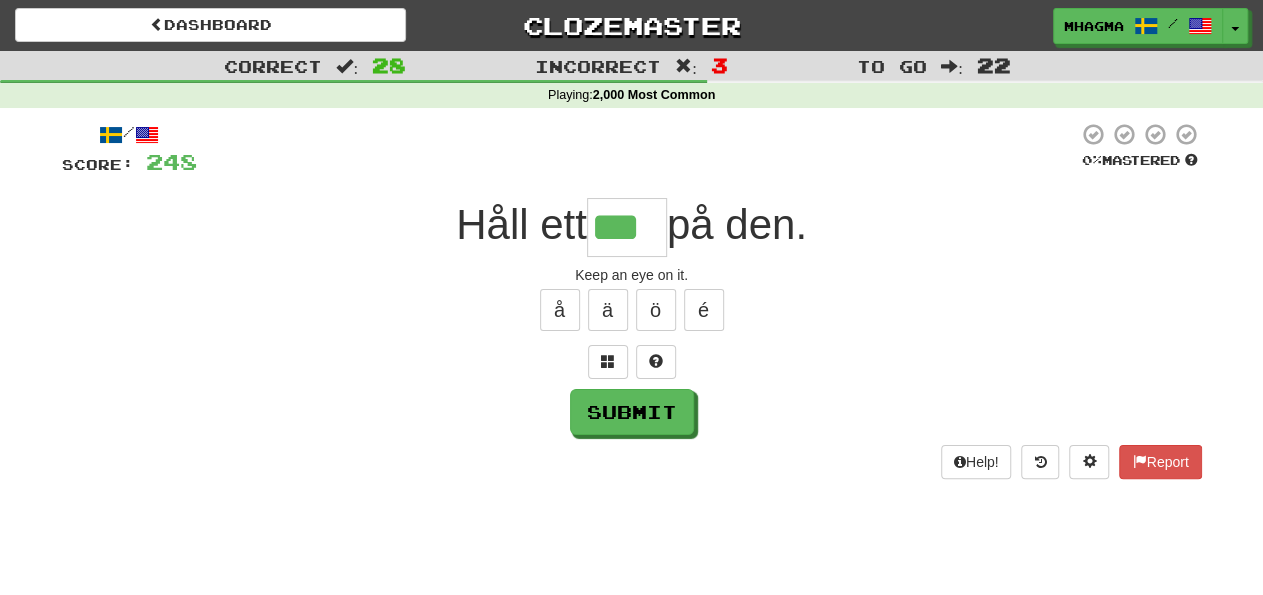 type on "***" 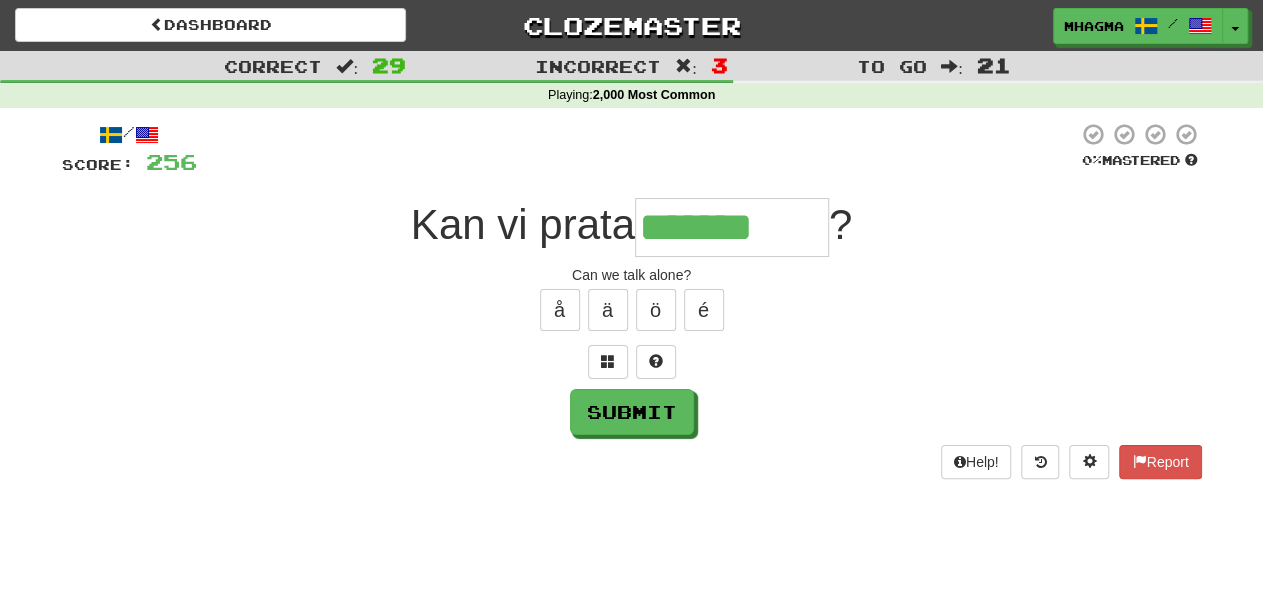 type on "*******" 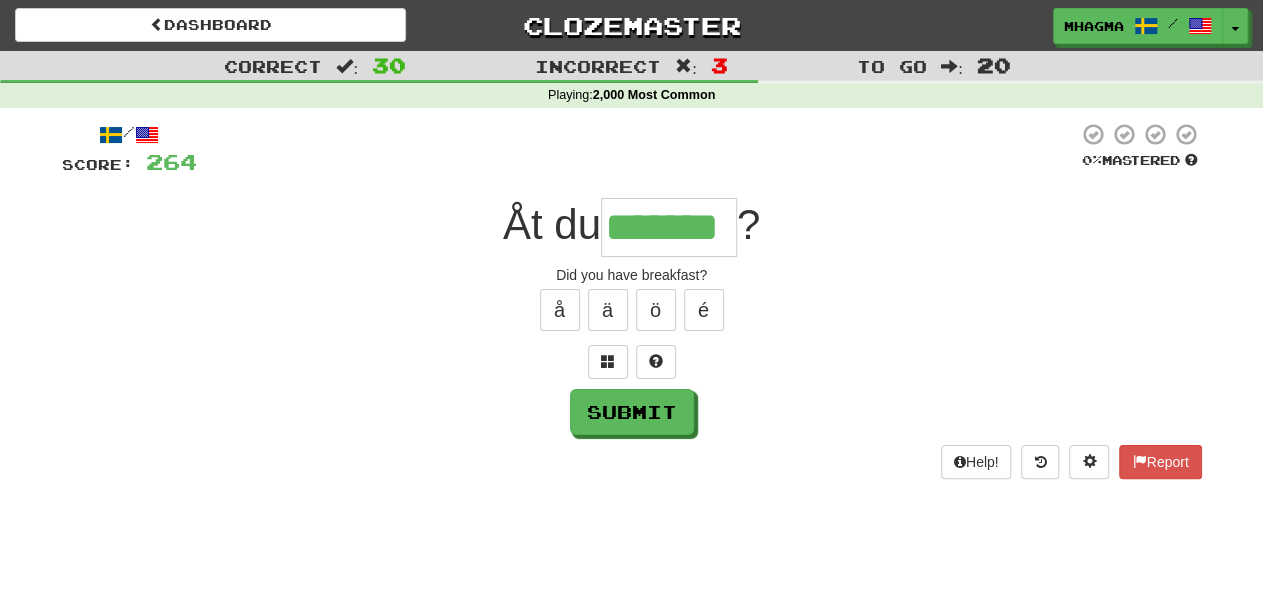 type on "*******" 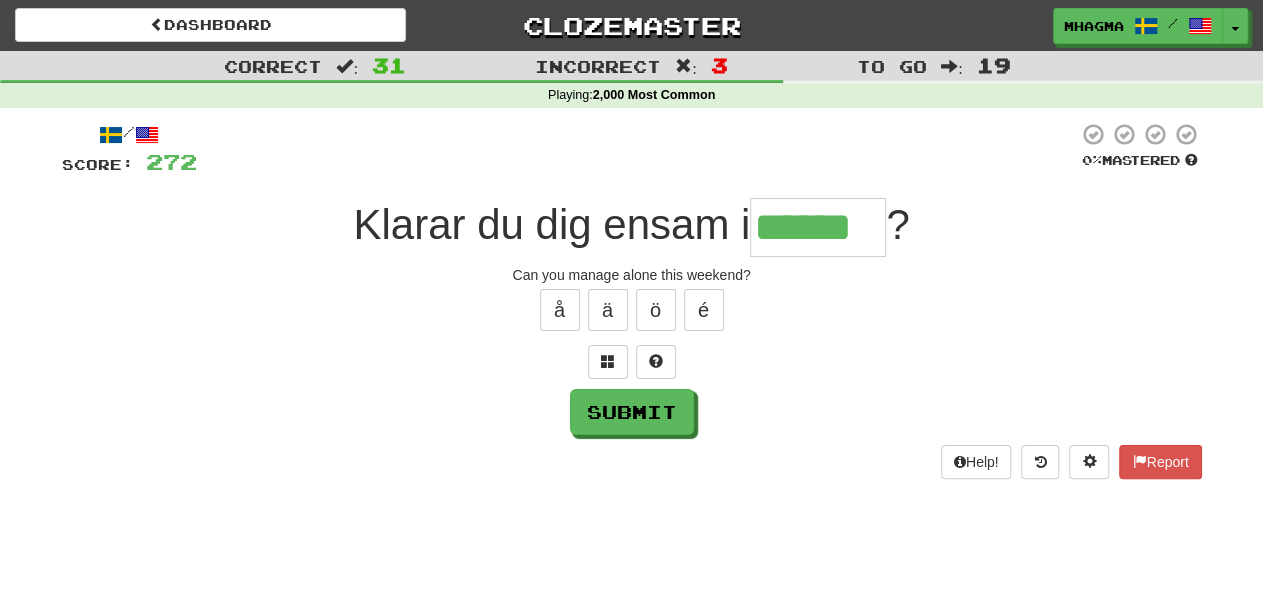 type on "******" 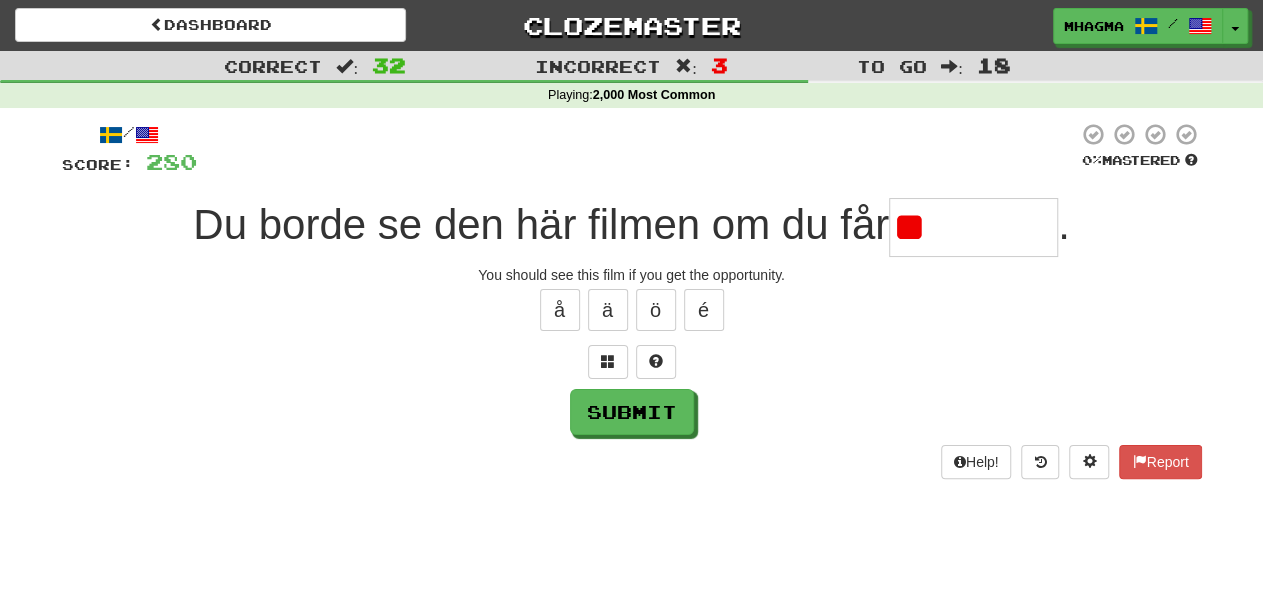 type on "*" 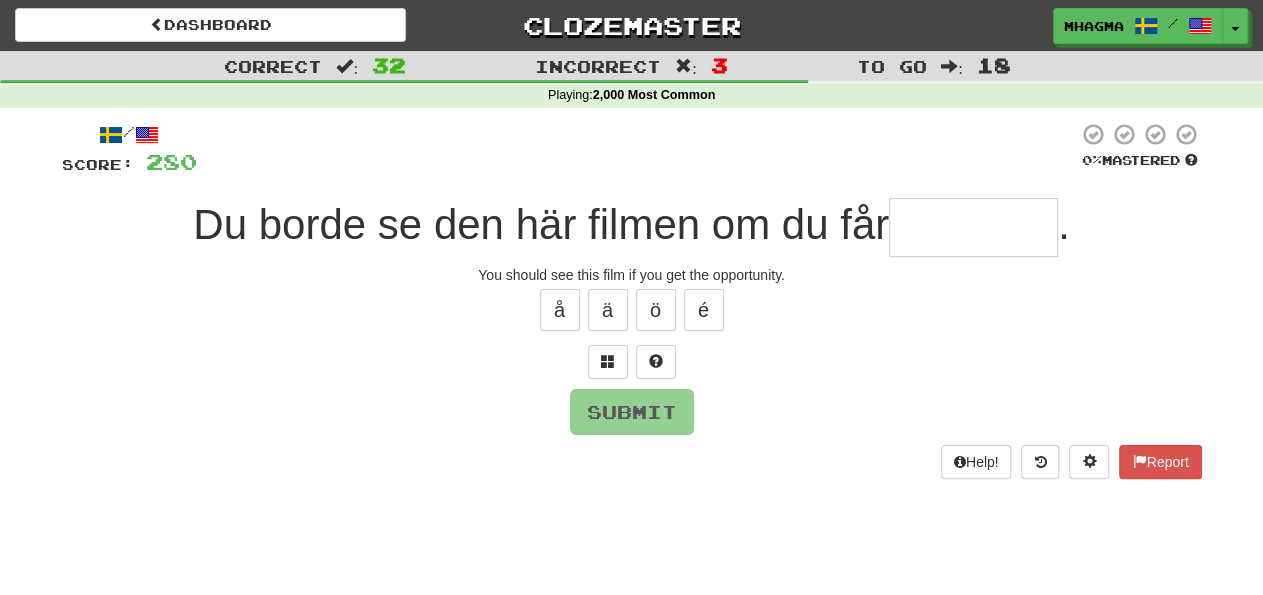 type on "*******" 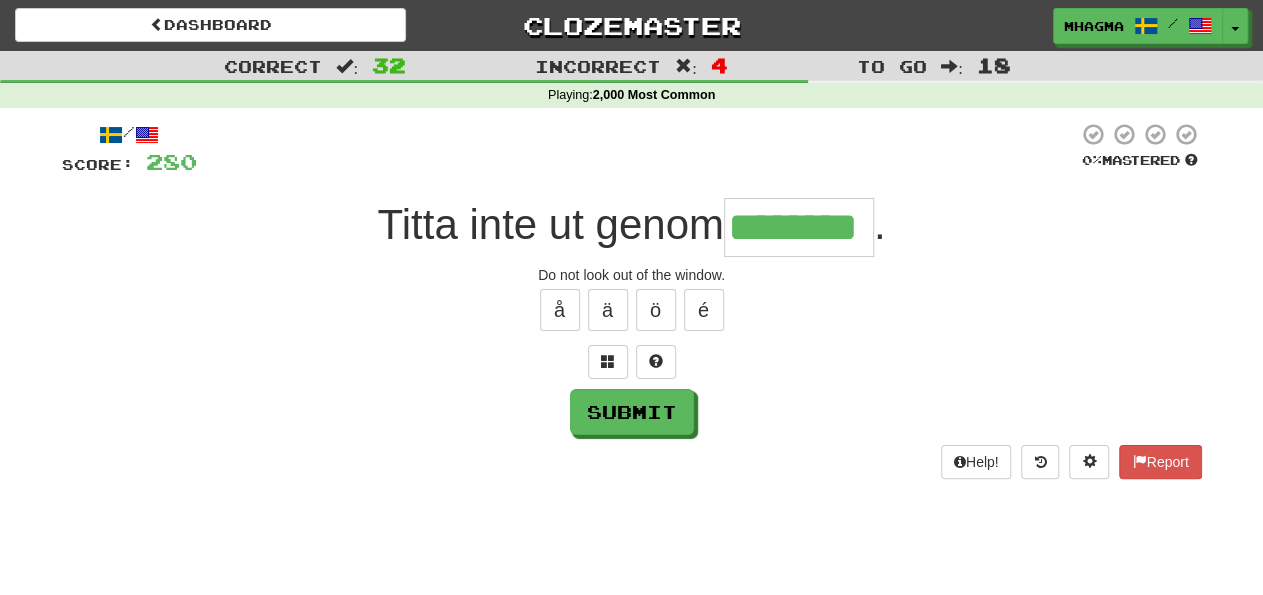 type on "********" 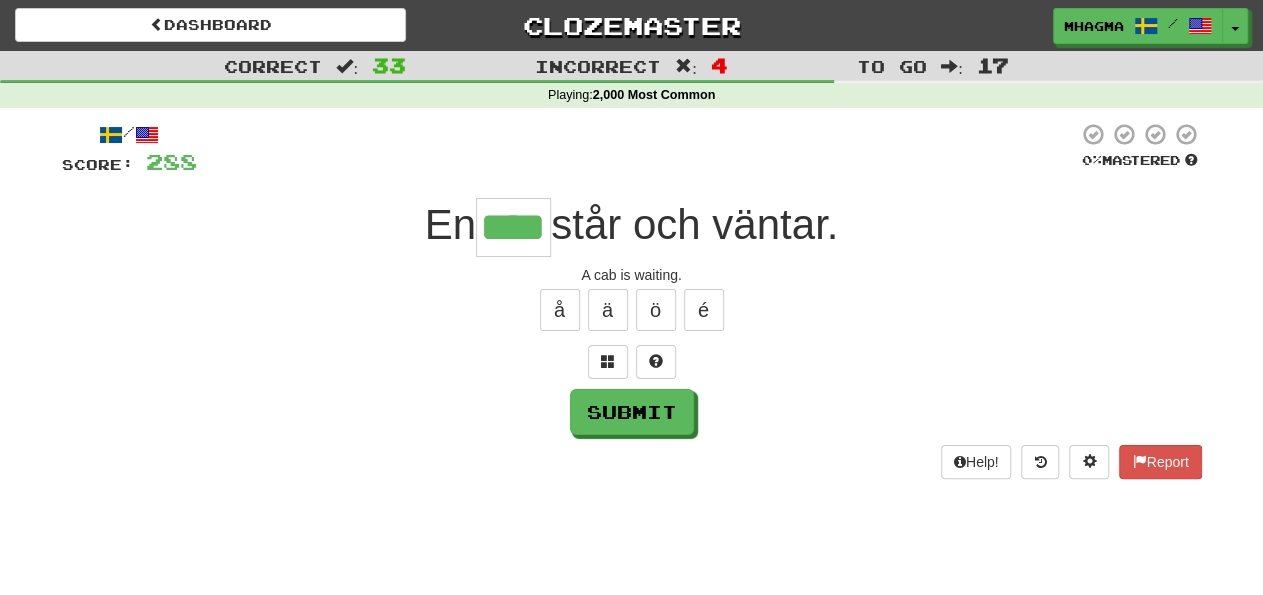 type on "****" 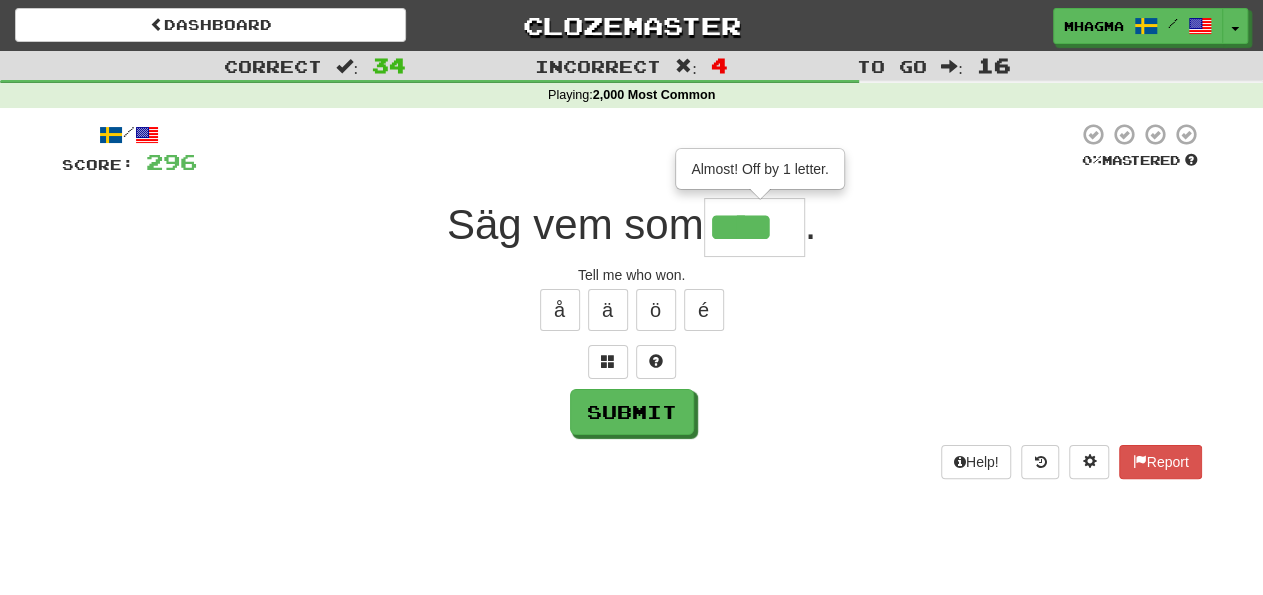 type on "****" 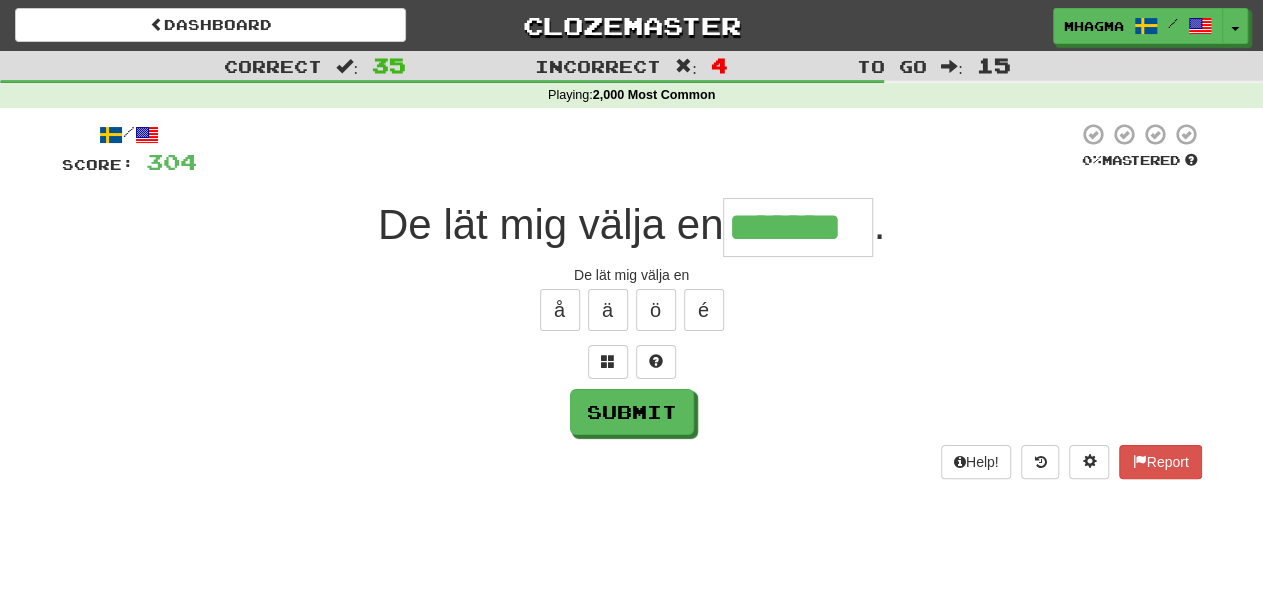 type on "*******" 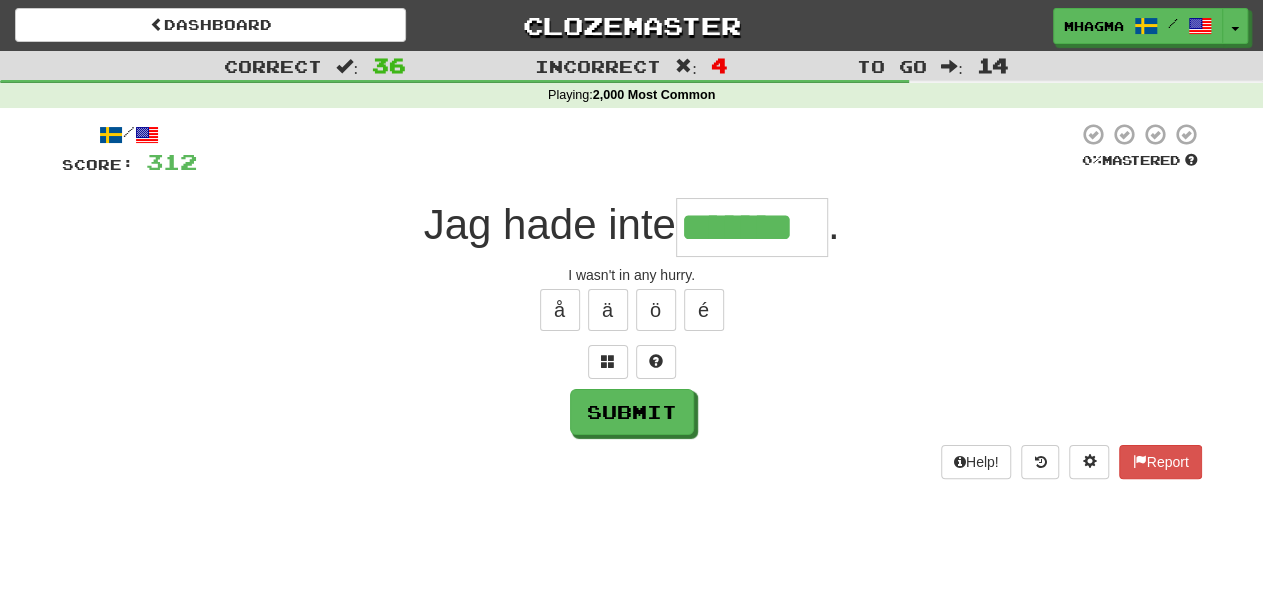 type on "*******" 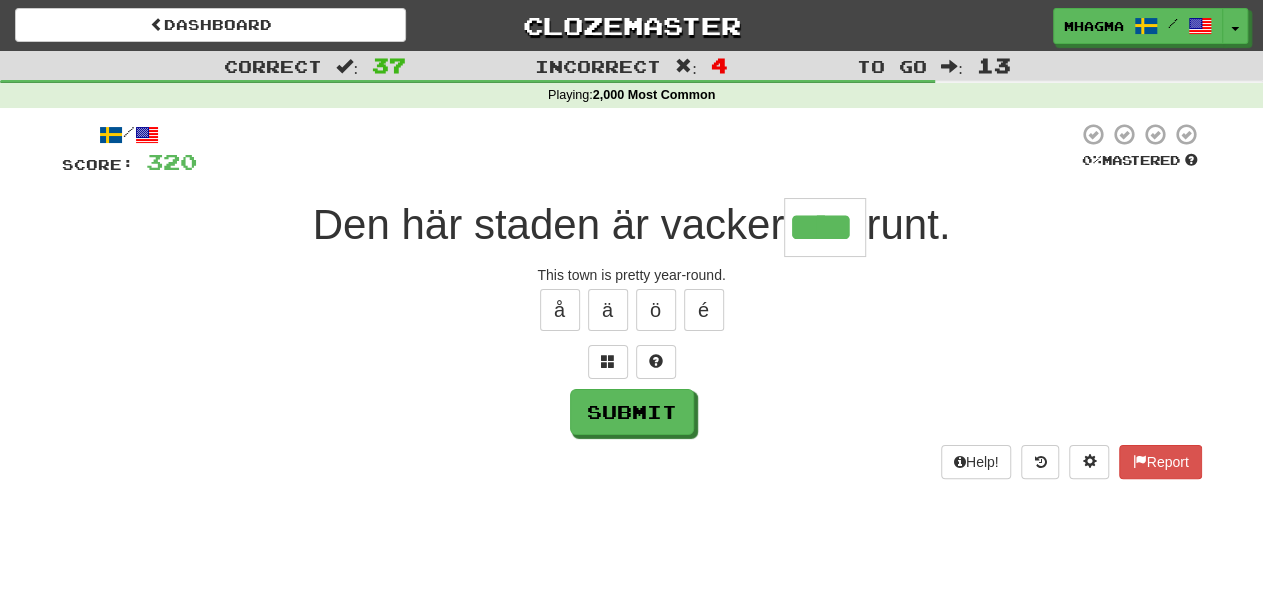 type on "****" 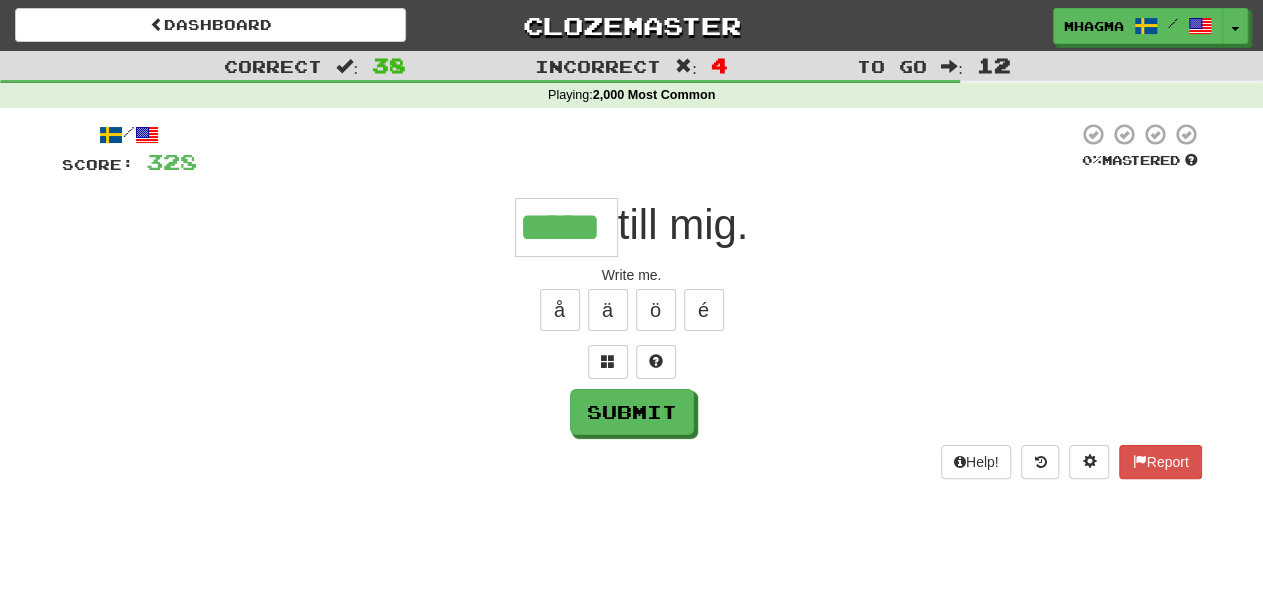 type on "*****" 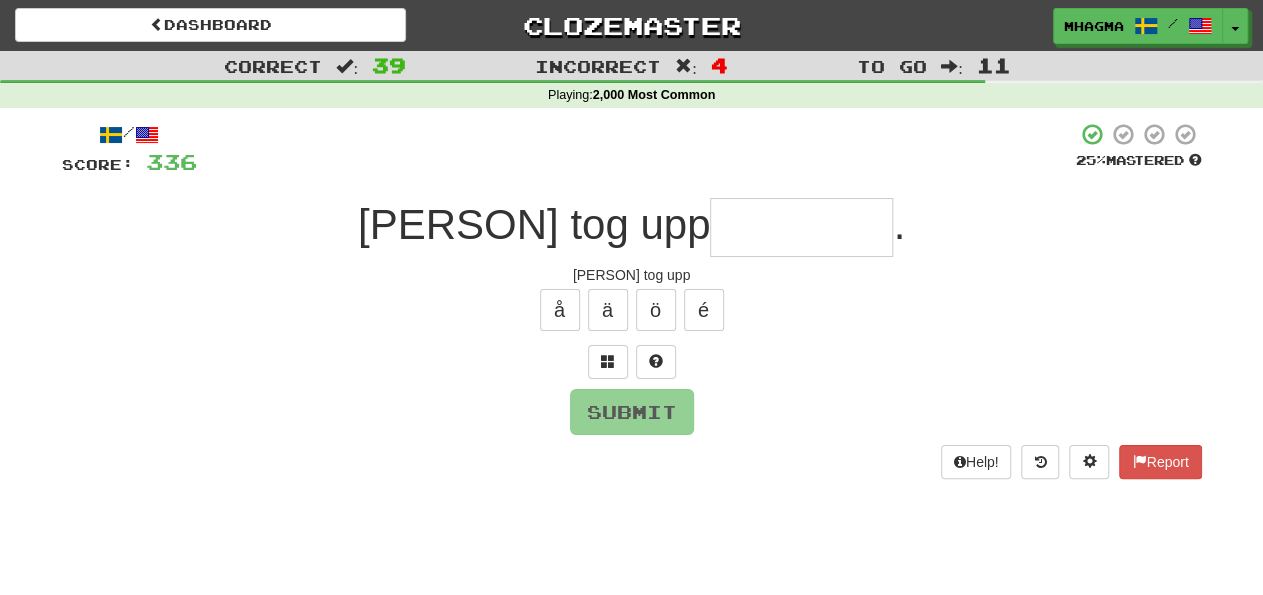 type on "*" 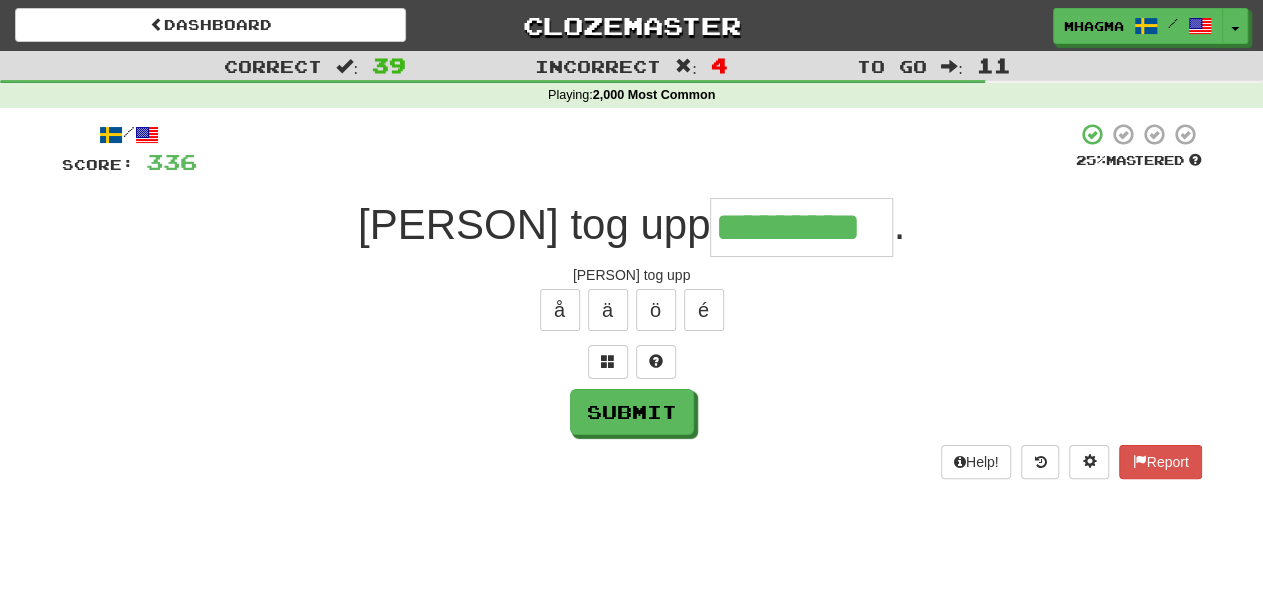 type on "*********" 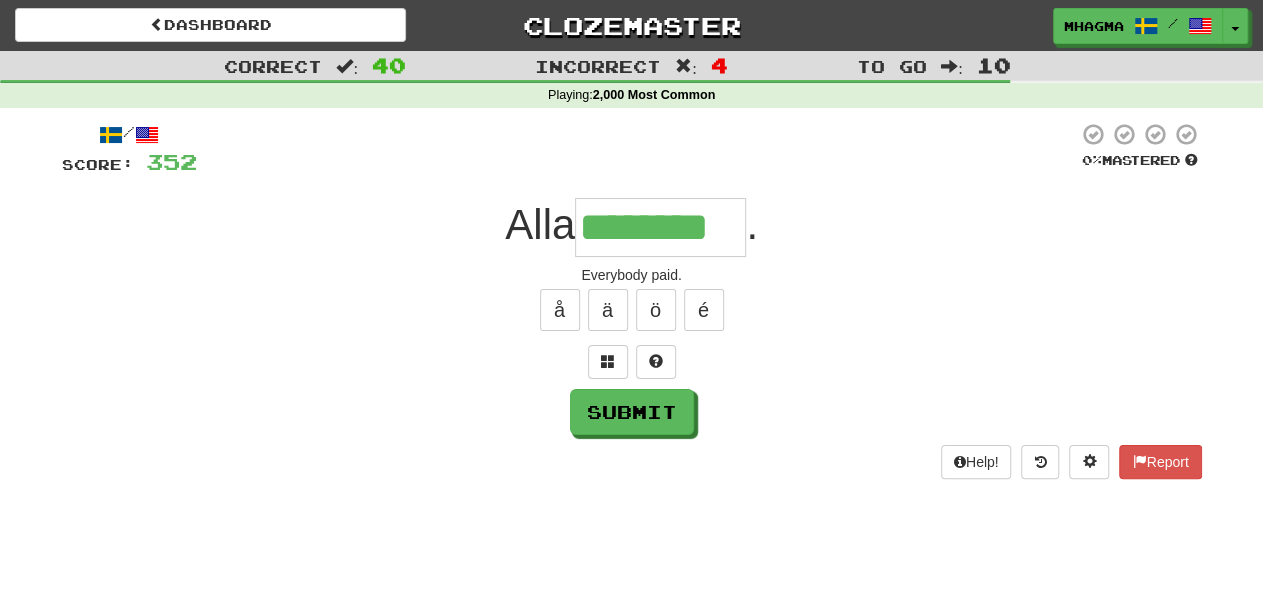 type on "********" 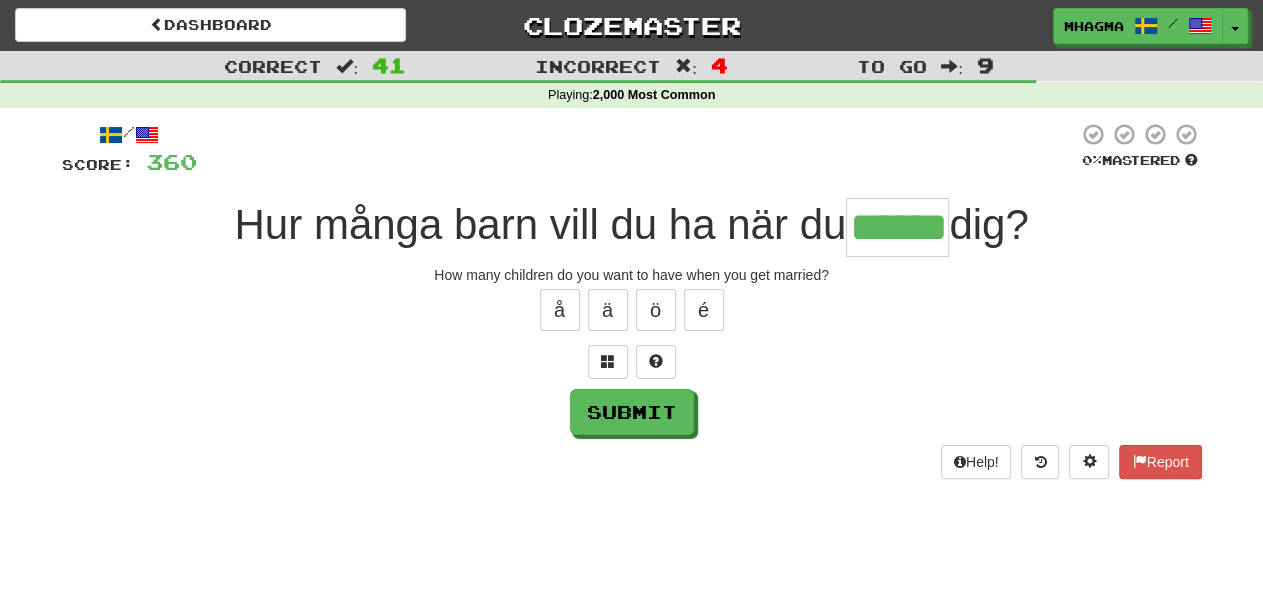 type on "******" 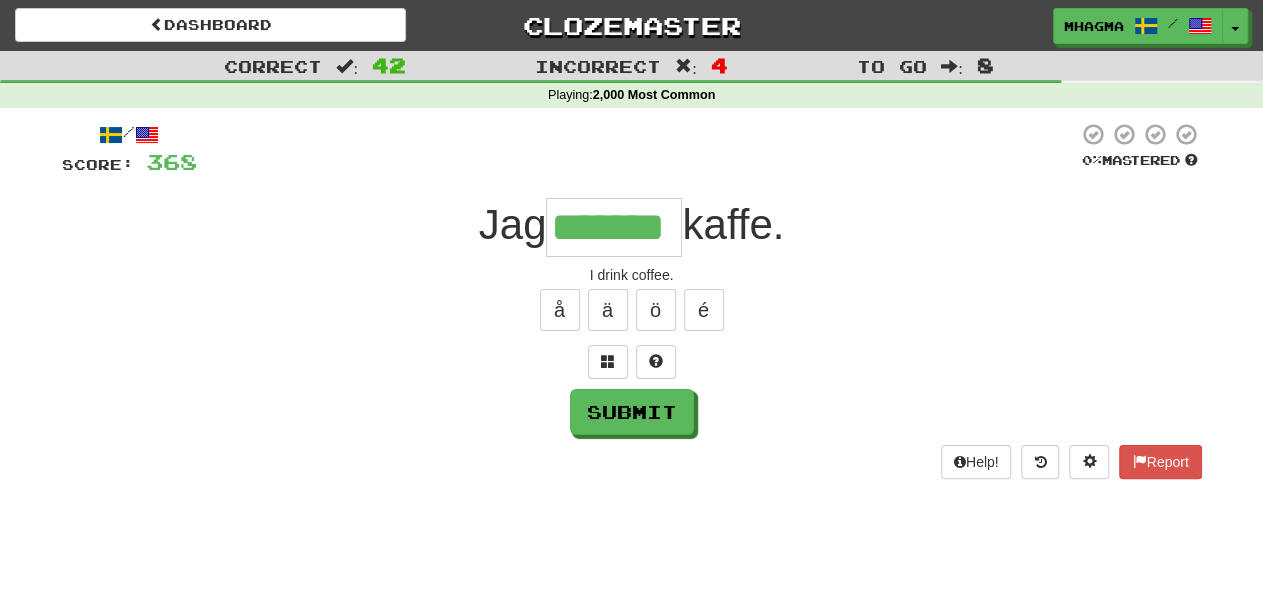 type on "*******" 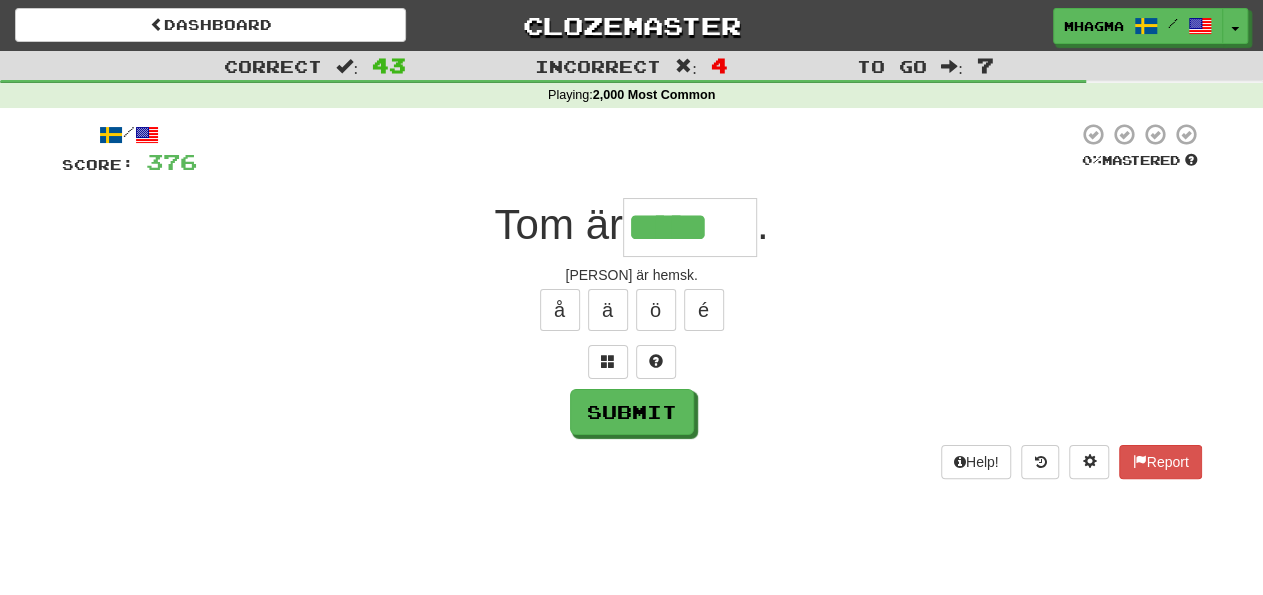 type on "*****" 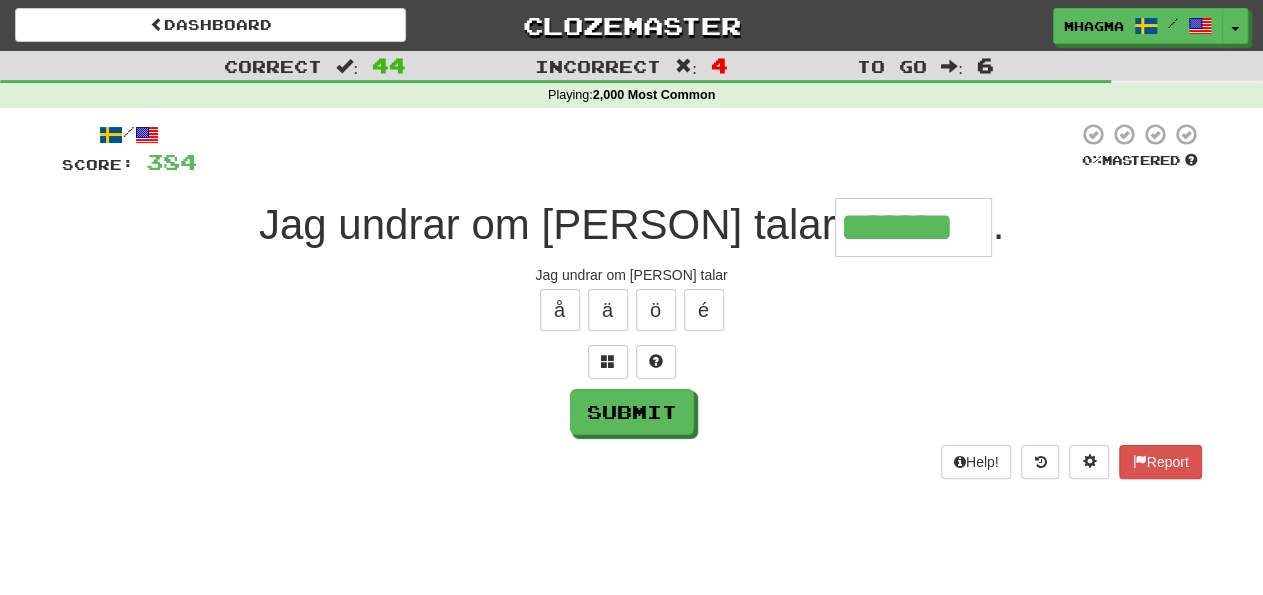 type on "*******" 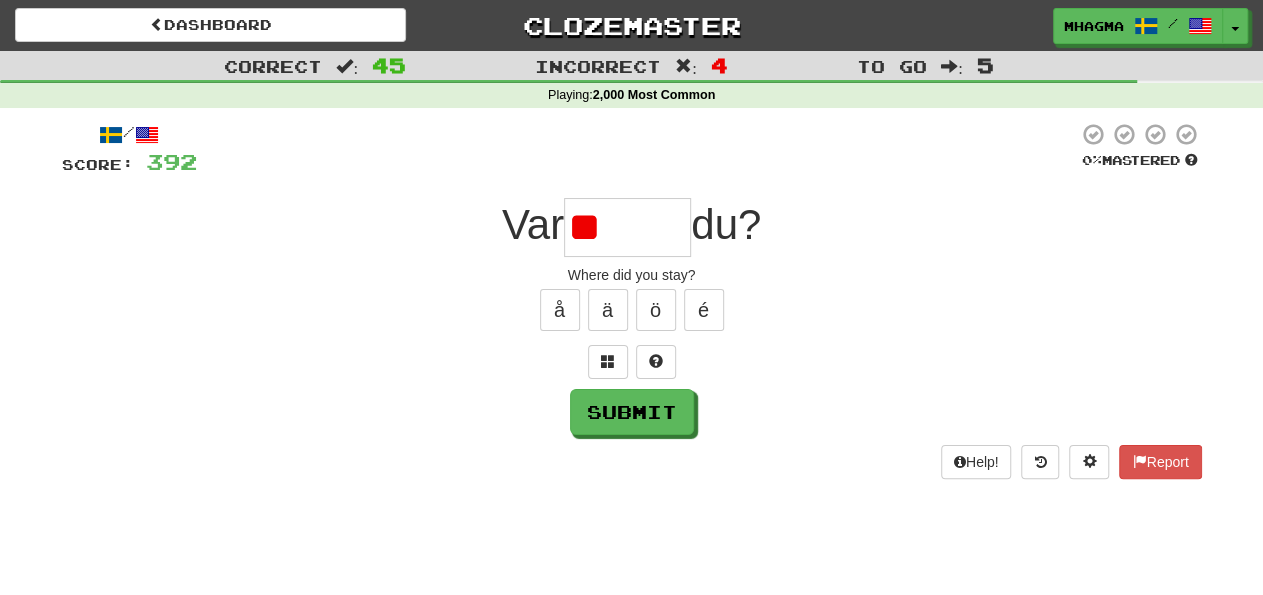 type on "*" 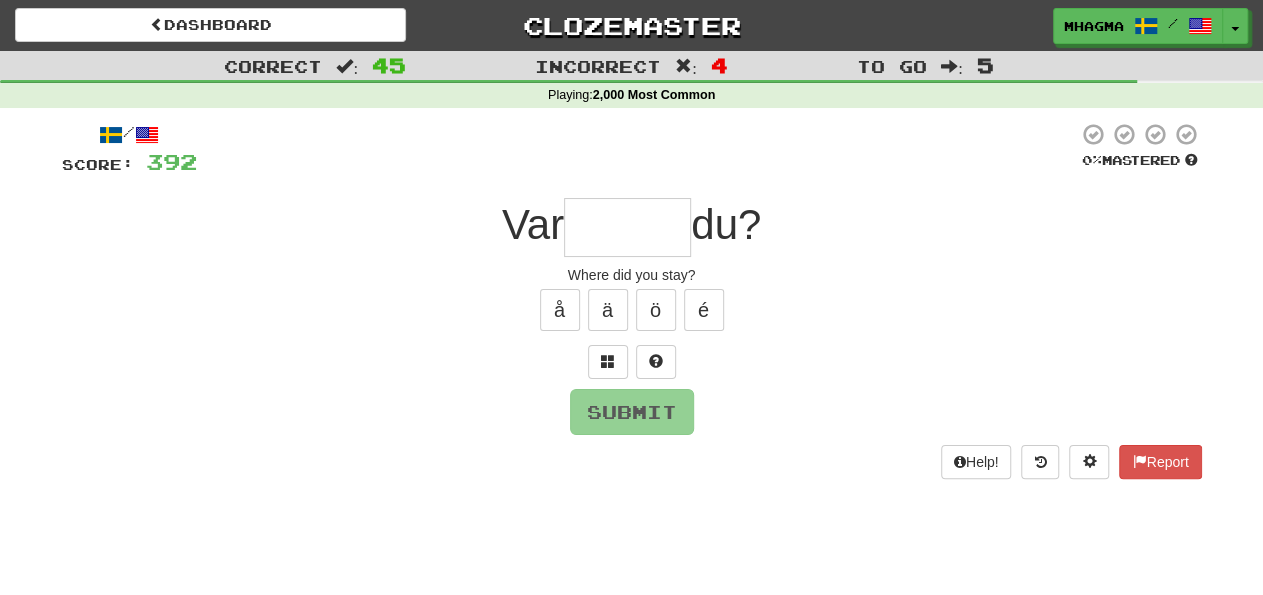 type on "*****" 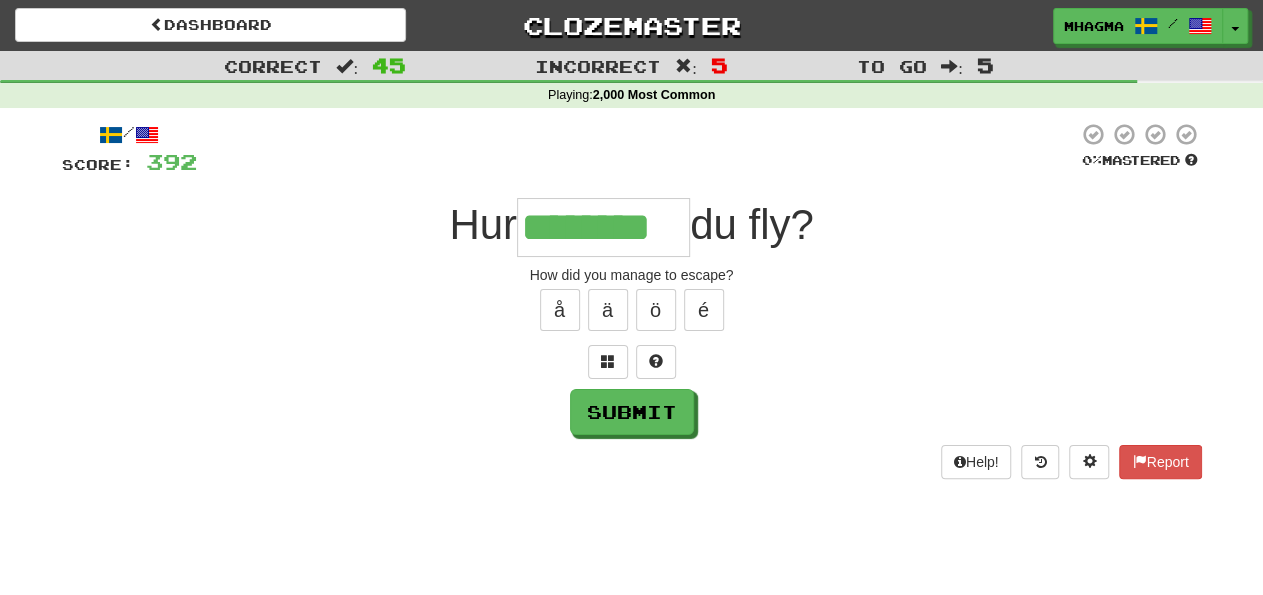 type on "********" 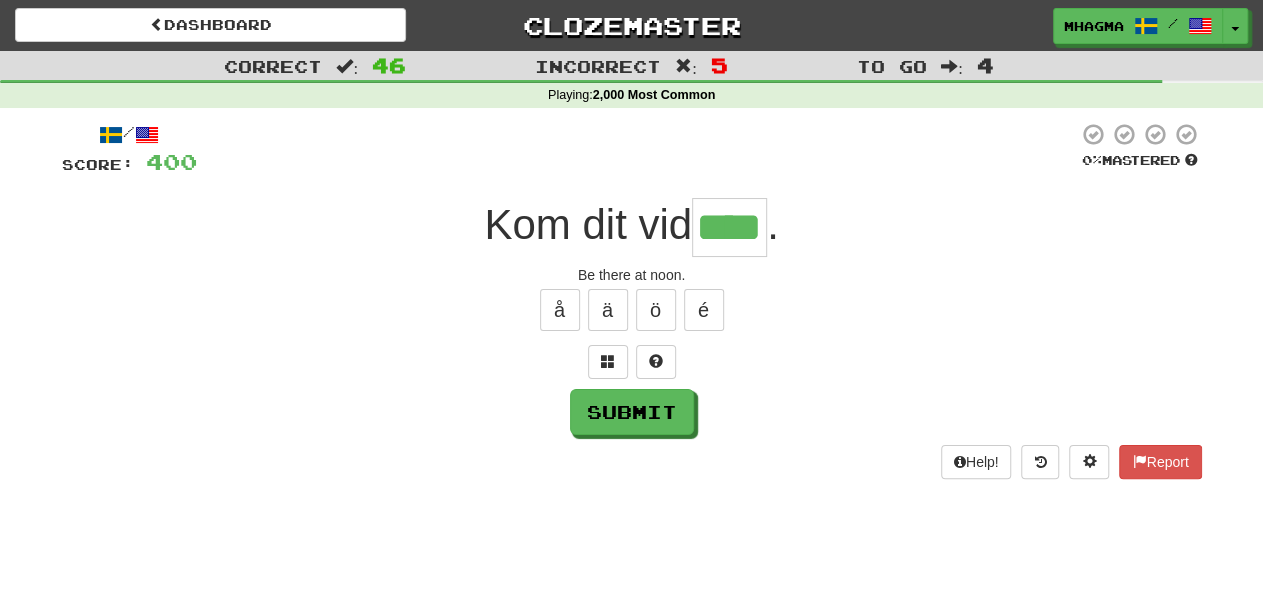type on "****" 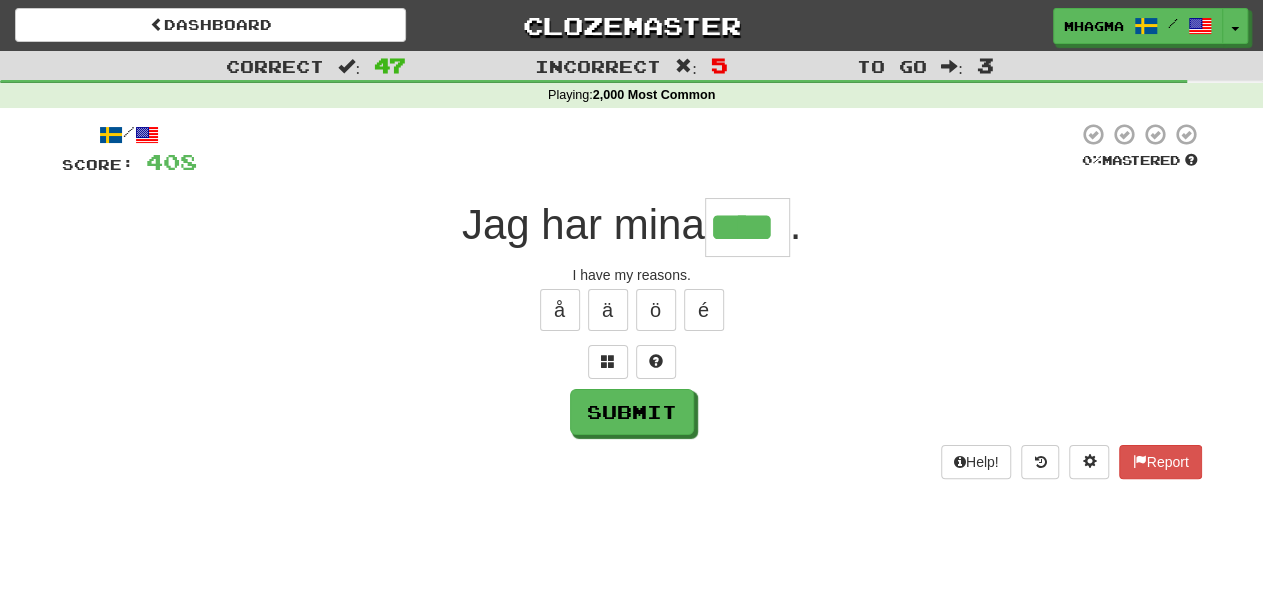 type on "****" 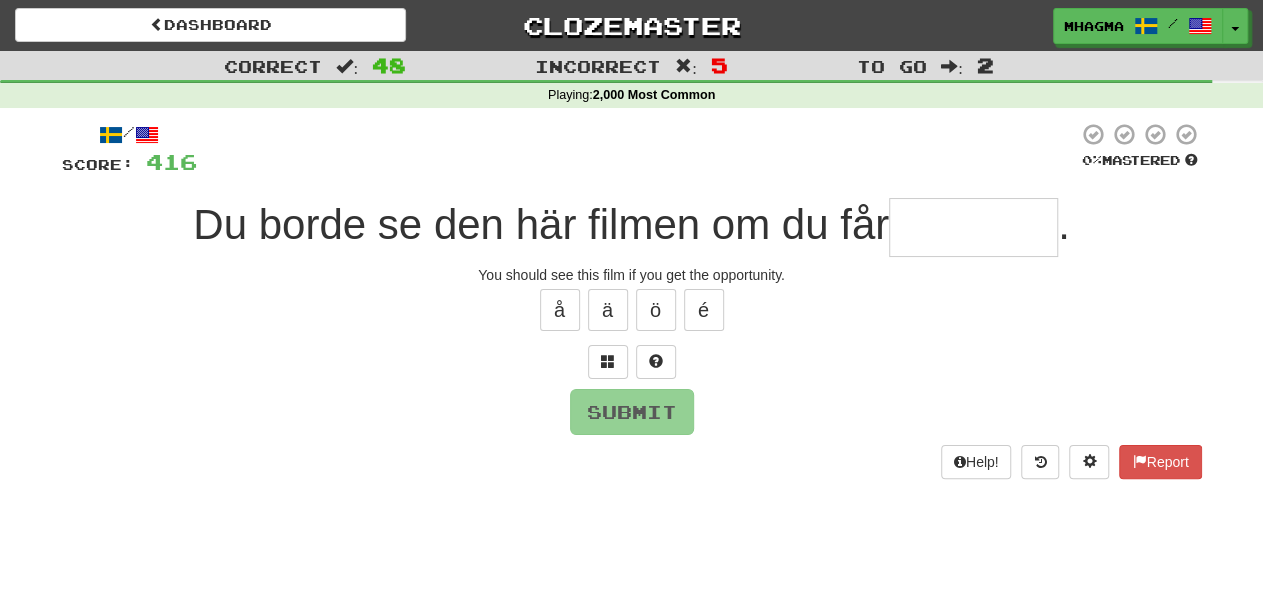 type on "*" 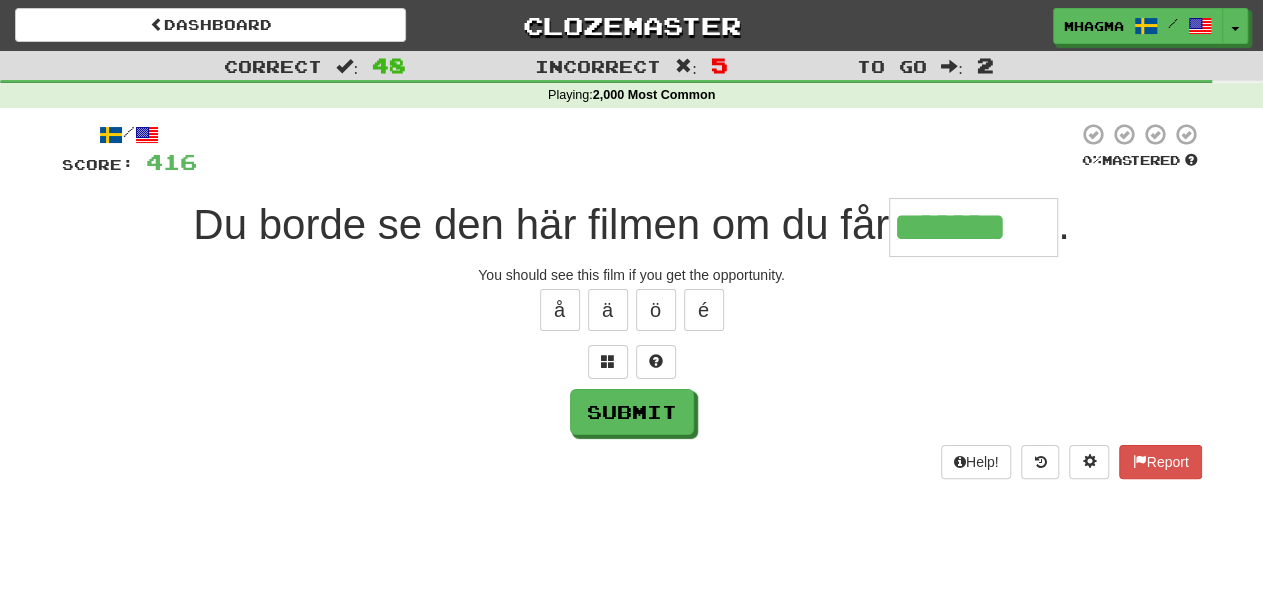 type on "*******" 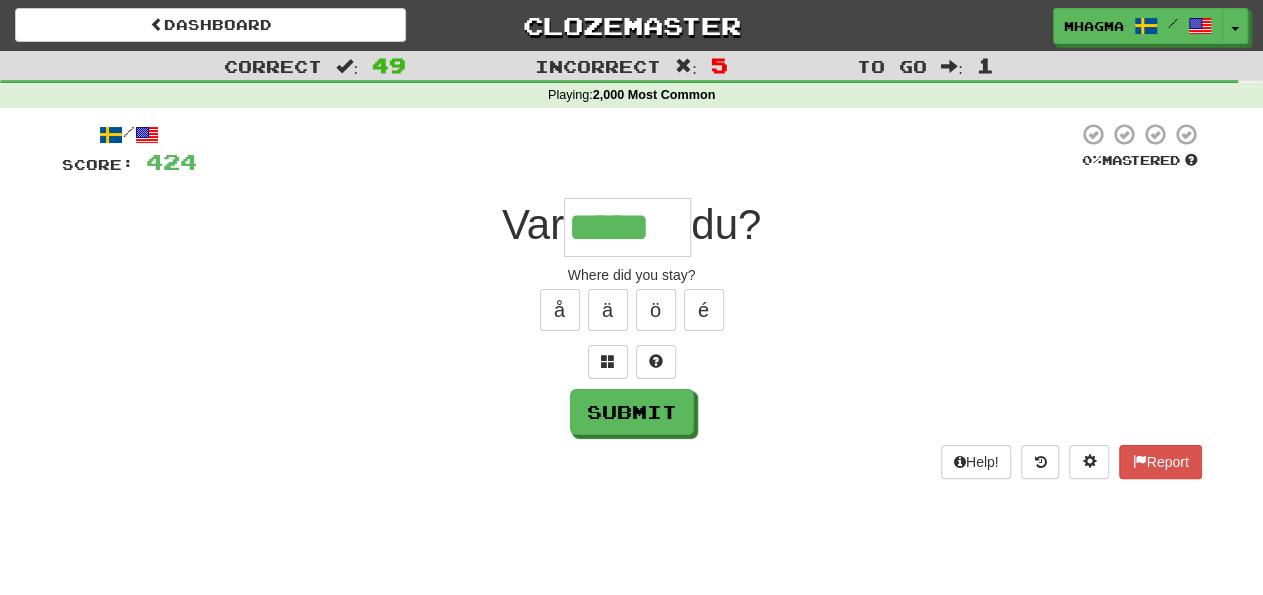type on "*****" 